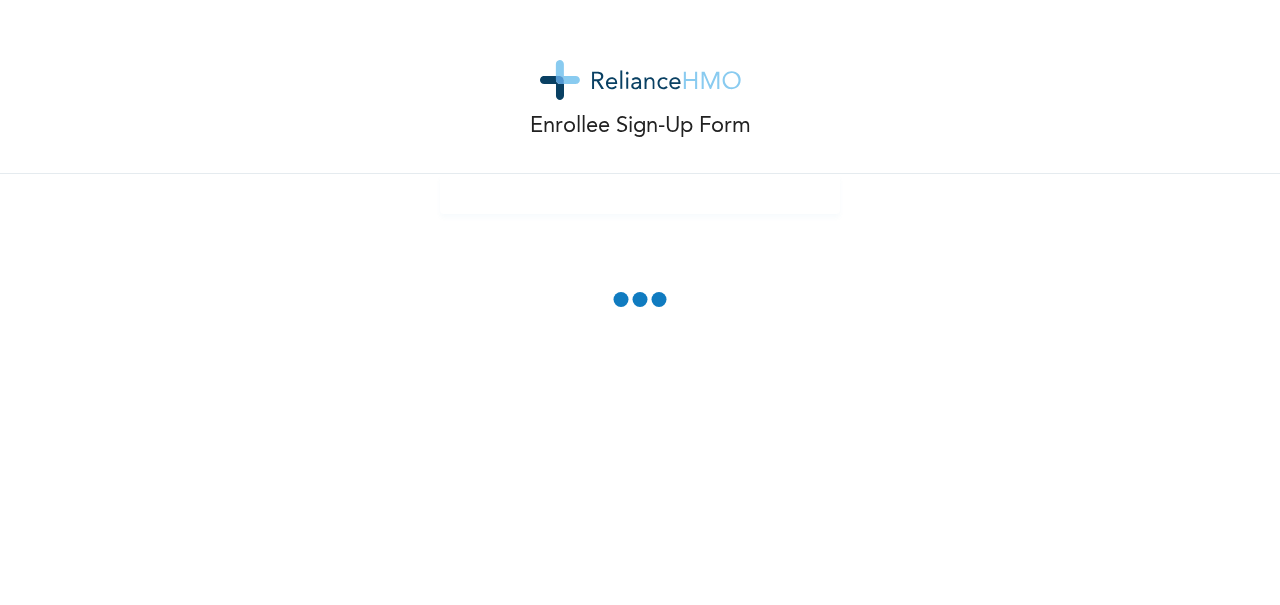 scroll, scrollTop: 0, scrollLeft: 0, axis: both 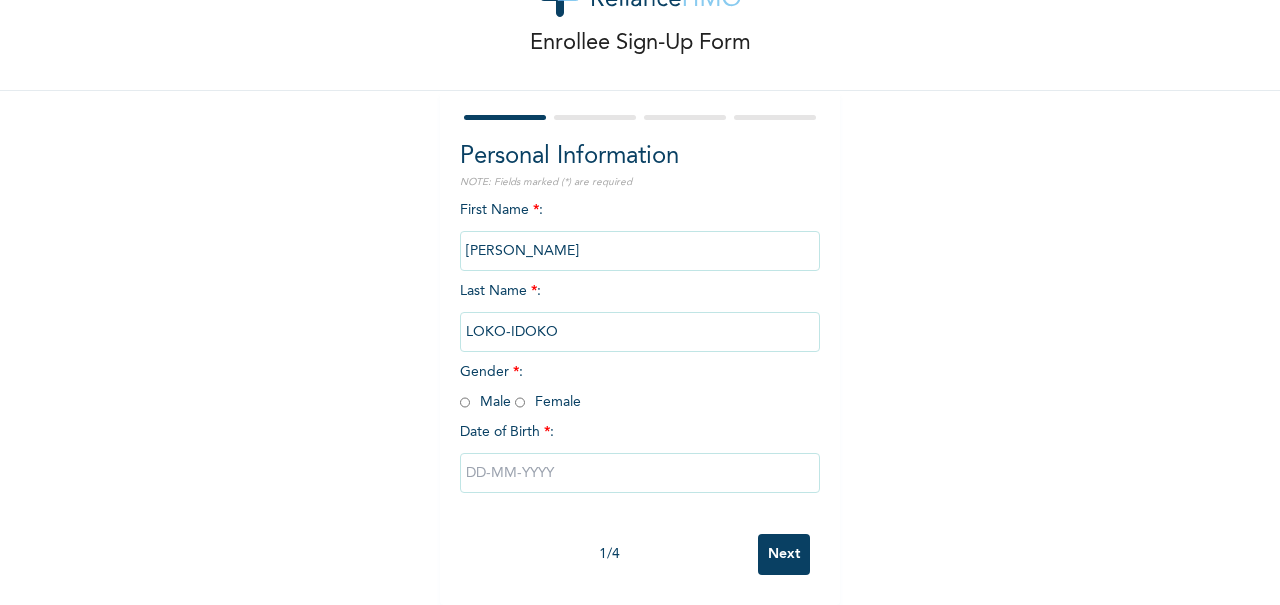 click on "Gender   * : Male   Female" at bounding box center (520, 387) 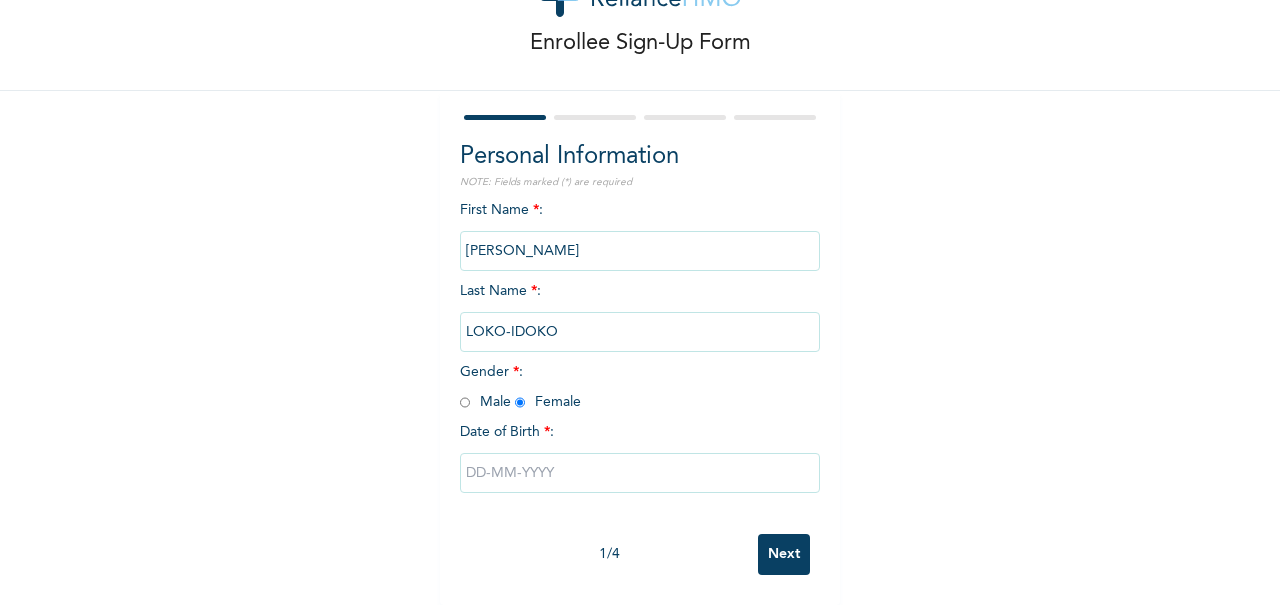 radio on "true" 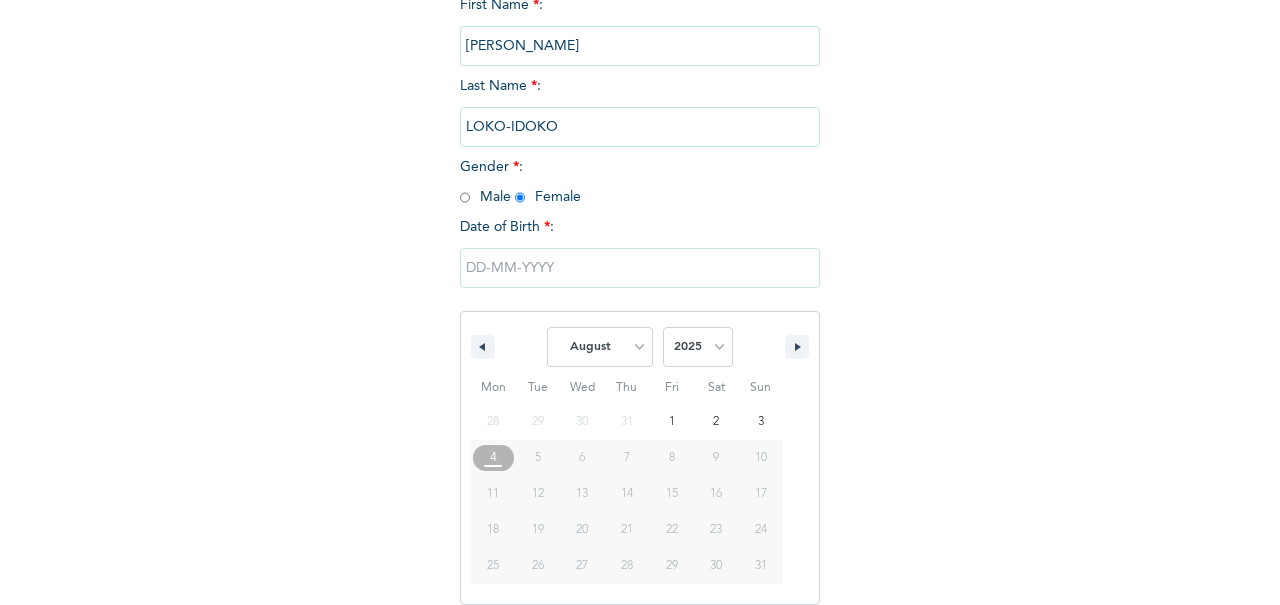 scroll, scrollTop: 305, scrollLeft: 0, axis: vertical 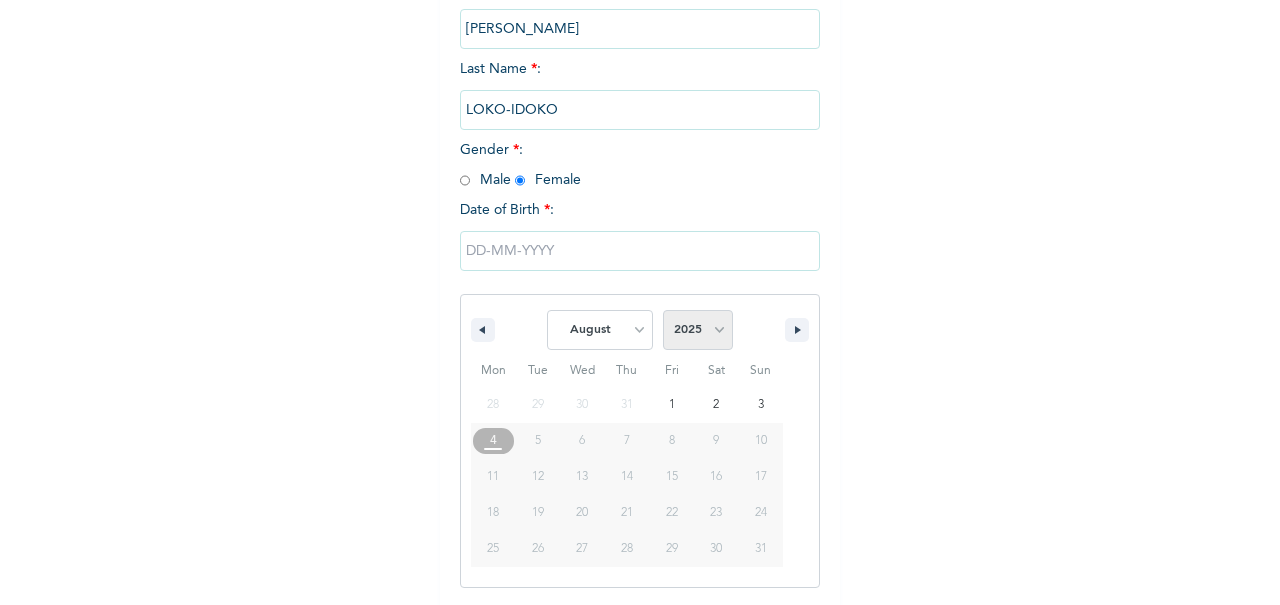 click on "2025 2024 2023 2022 2021 2020 2019 2018 2017 2016 2015 2014 2013 2012 2011 2010 2009 2008 2007 2006 2005 2004 2003 2002 2001 2000 1999 1998 1997 1996 1995 1994 1993 1992 1991 1990 1989 1988 1987 1986 1985 1984 1983 1982 1981 1980 1979 1978 1977 1976 1975 1974 1973 1972 1971 1970 1969 1968 1967 1966 1965 1964 1963 1962 1961 1960" at bounding box center [698, 330] 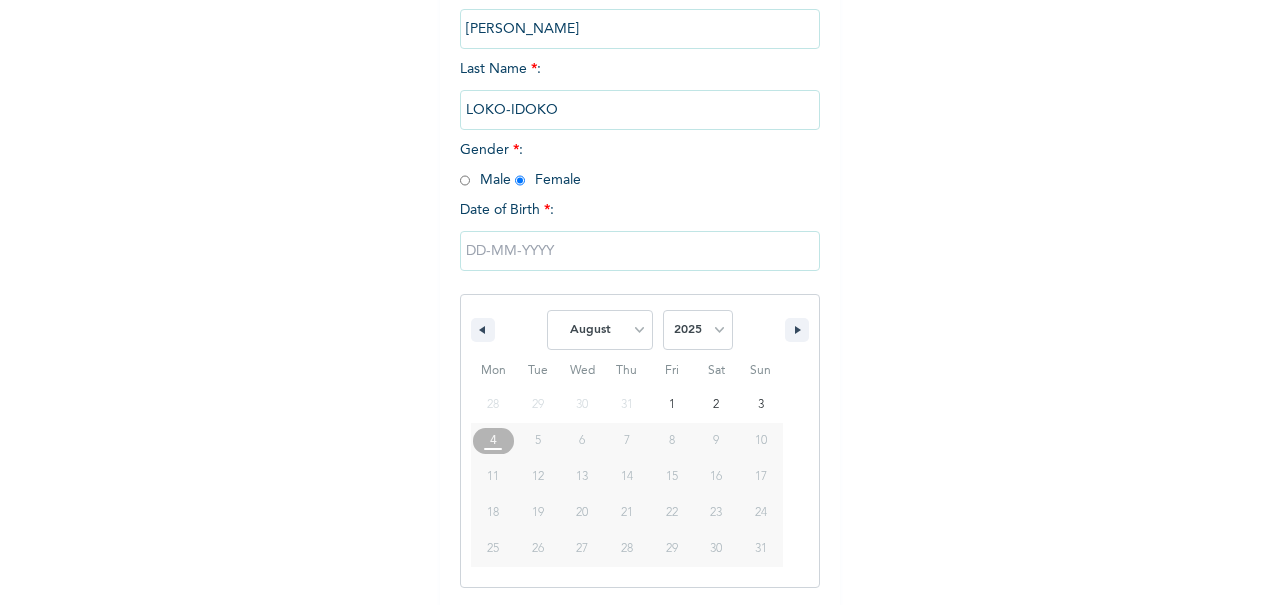 select on "1992" 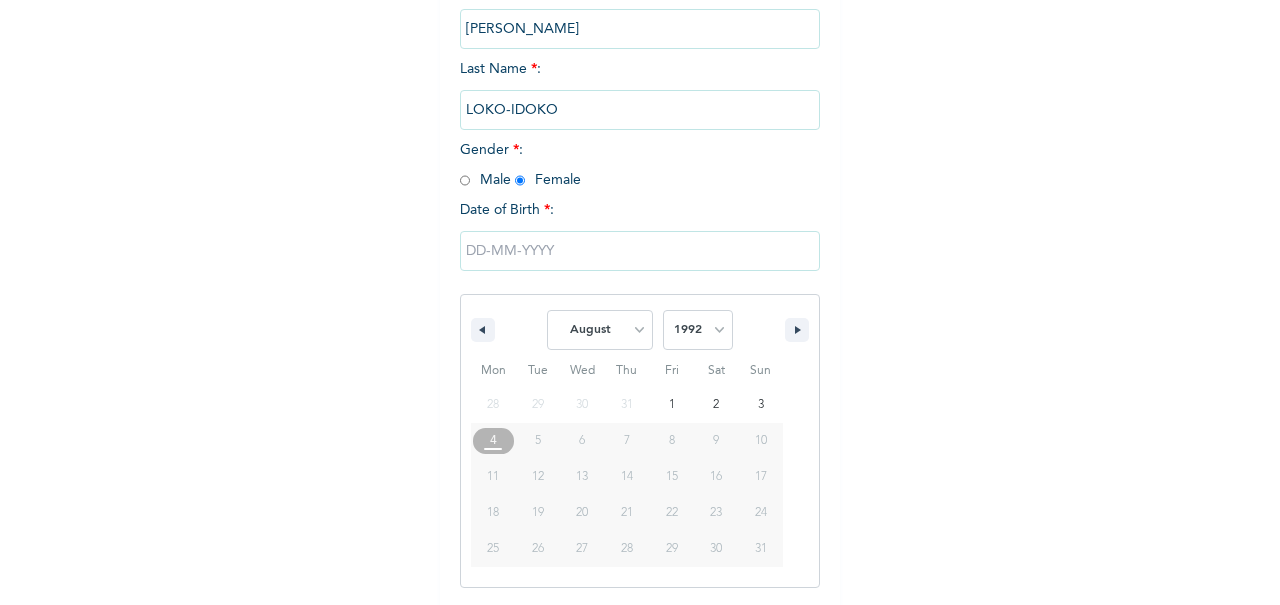 click on "2025 2024 2023 2022 2021 2020 2019 2018 2017 2016 2015 2014 2013 2012 2011 2010 2009 2008 2007 2006 2005 2004 2003 2002 2001 2000 1999 1998 1997 1996 1995 1994 1993 1992 1991 1990 1989 1988 1987 1986 1985 1984 1983 1982 1981 1980 1979 1978 1977 1976 1975 1974 1973 1972 1971 1970 1969 1968 1967 1966 1965 1964 1963 1962 1961 1960" at bounding box center [698, 330] 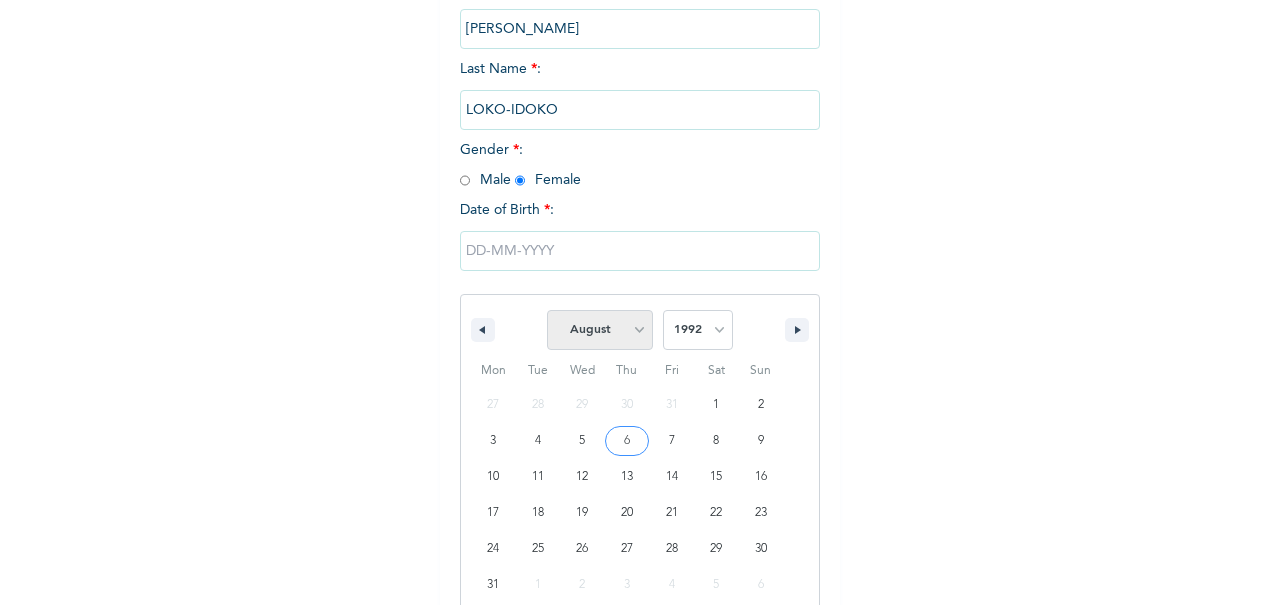 click on "January February March April May June July August September October November December" at bounding box center (600, 330) 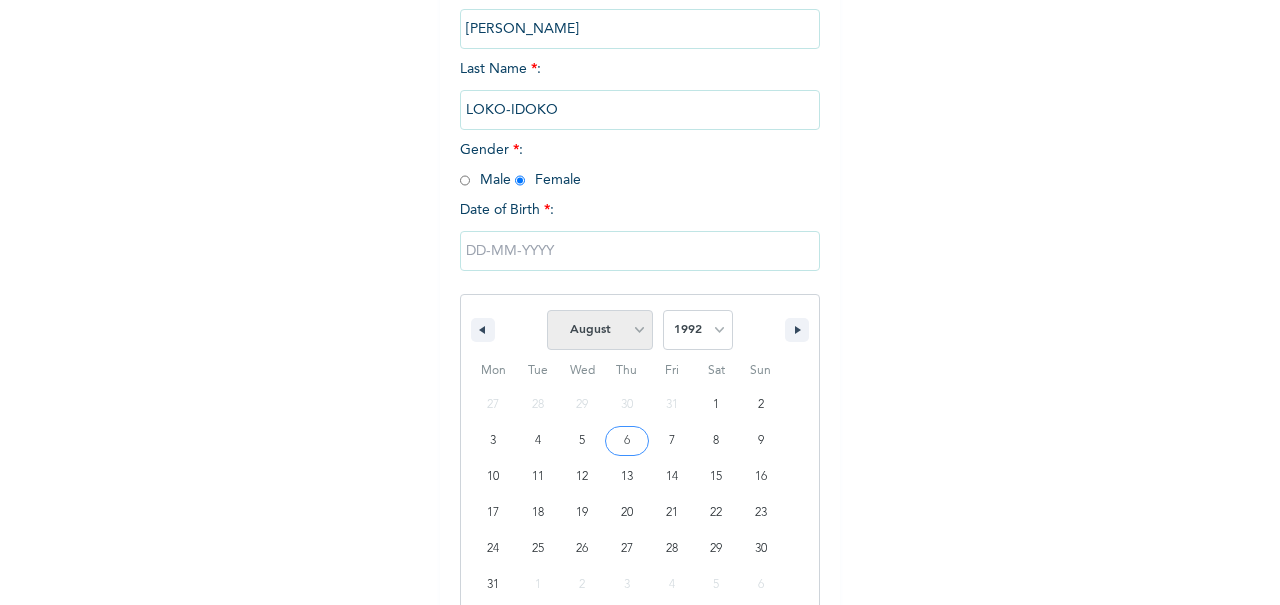 select on "4" 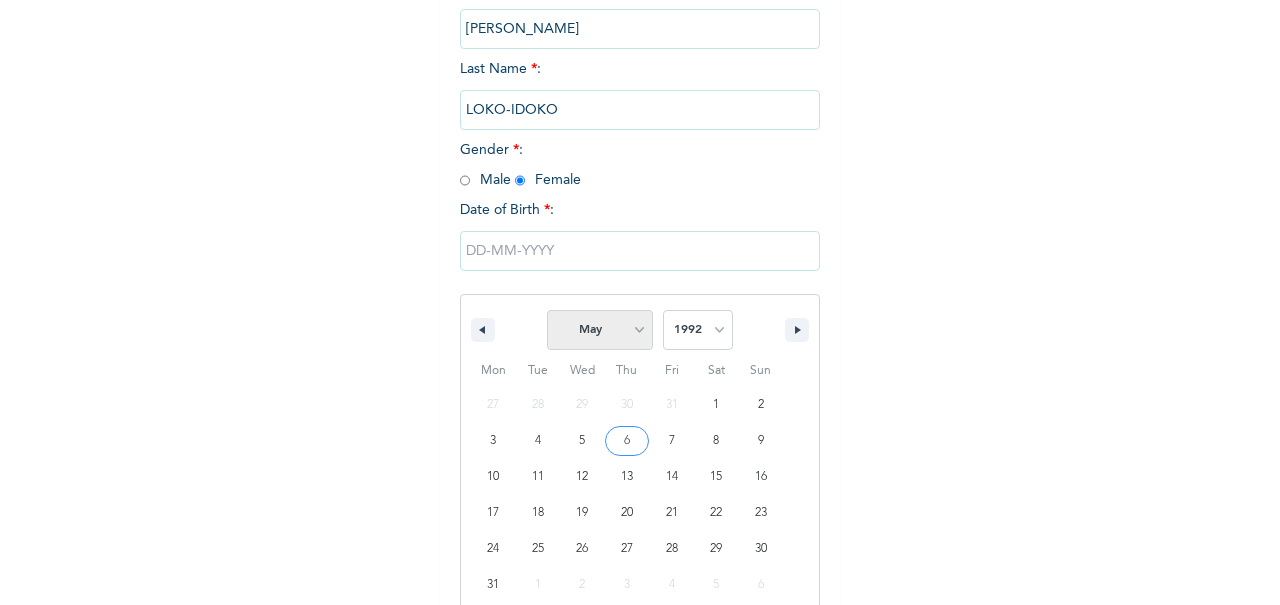 click on "January February March April May June July August September October November December" at bounding box center (600, 330) 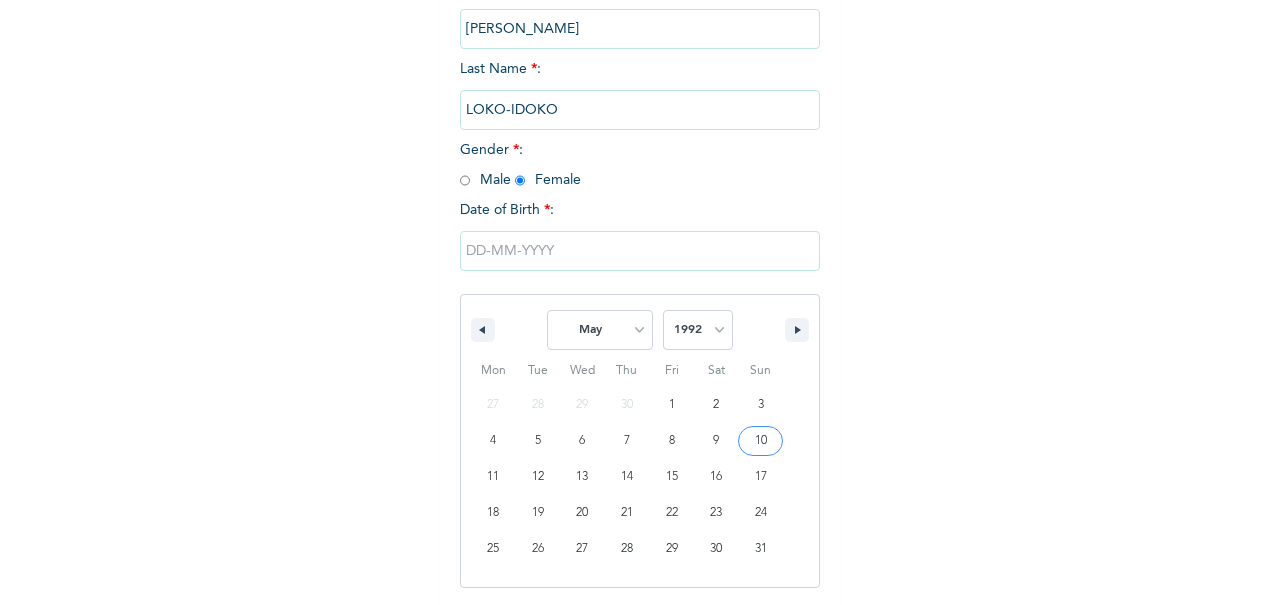 type on "[DATE]" 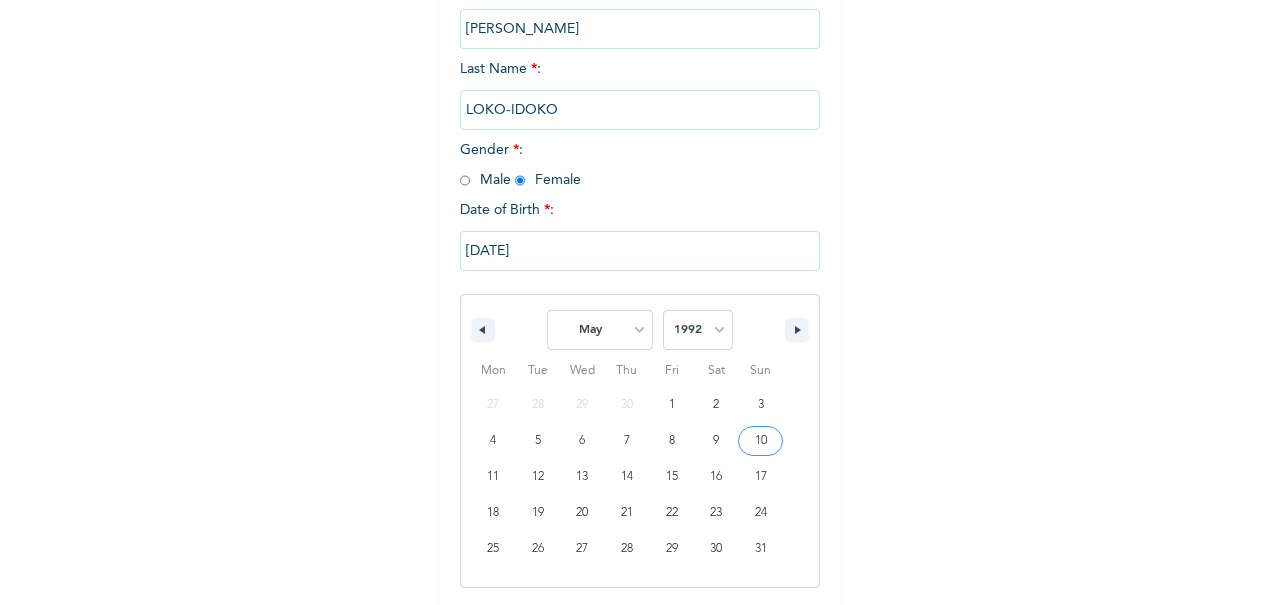 scroll, scrollTop: 100, scrollLeft: 0, axis: vertical 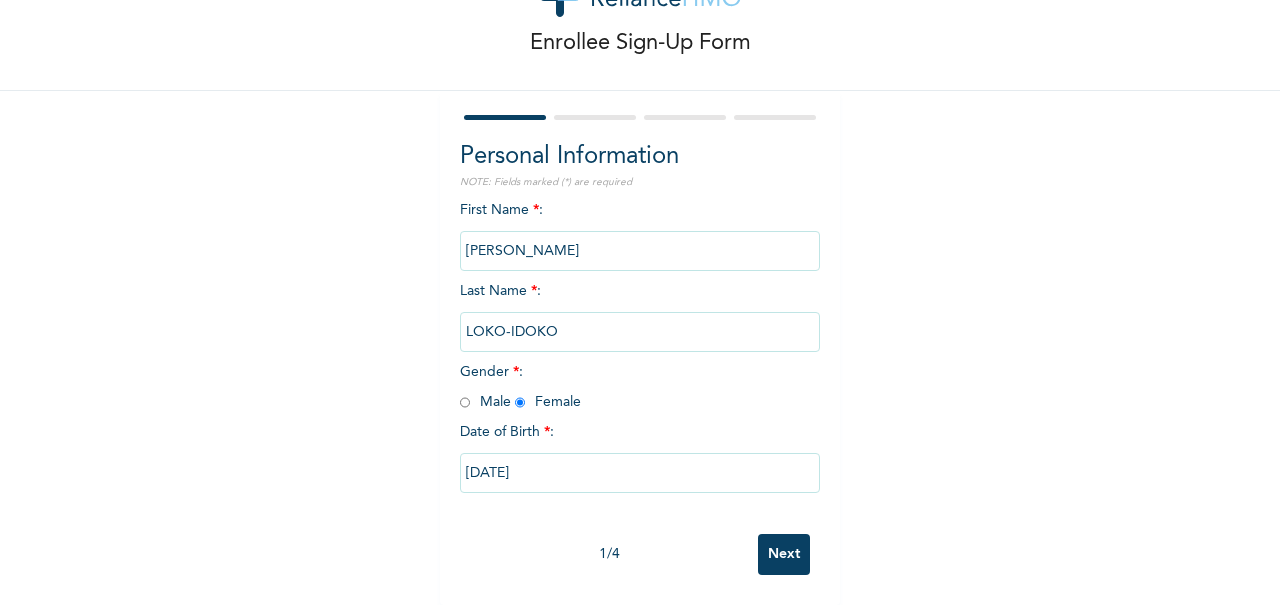 click on "Next" at bounding box center [784, 554] 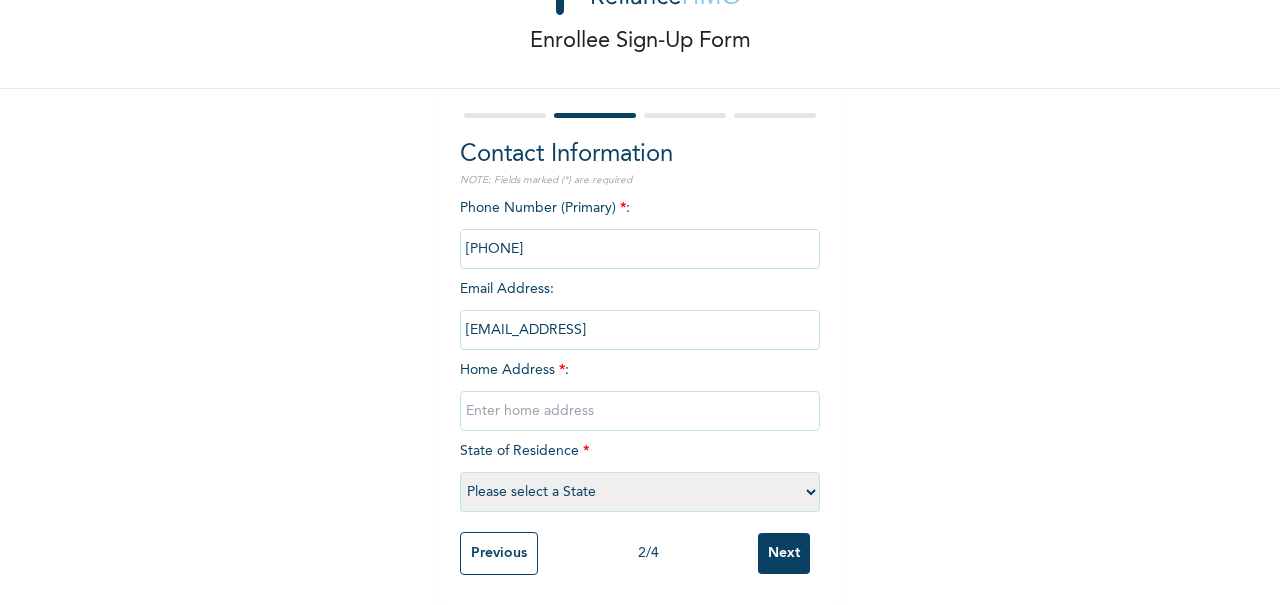 click at bounding box center (640, 411) 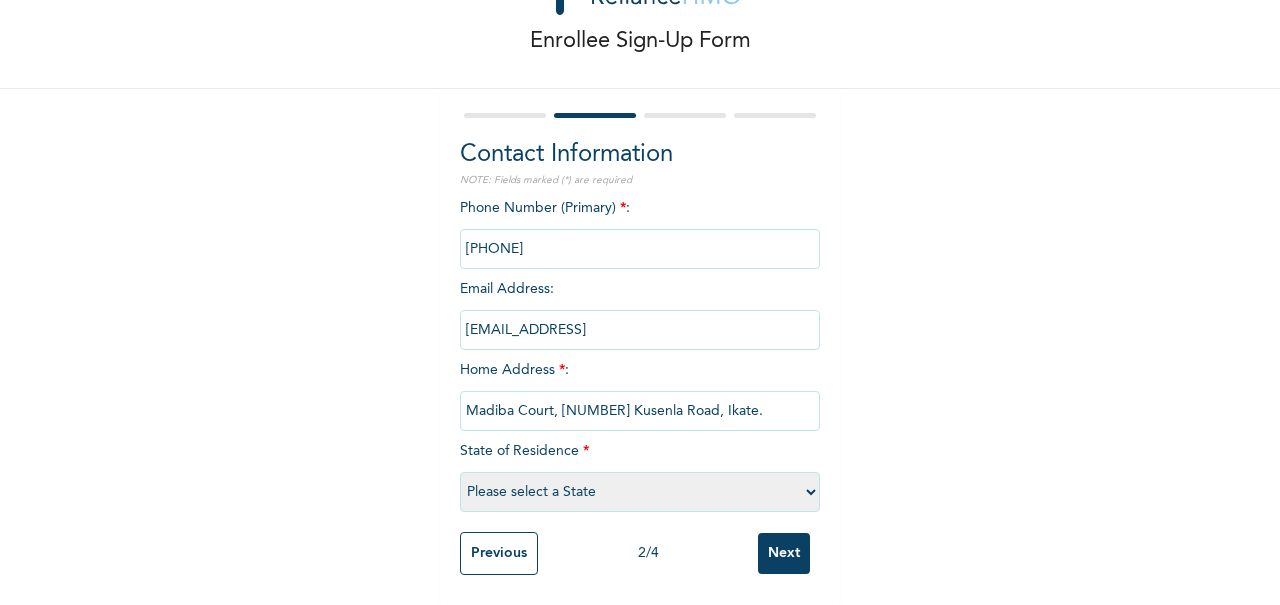type on "Madiba Court, [NUMBER] Kusenla Road, Ikate." 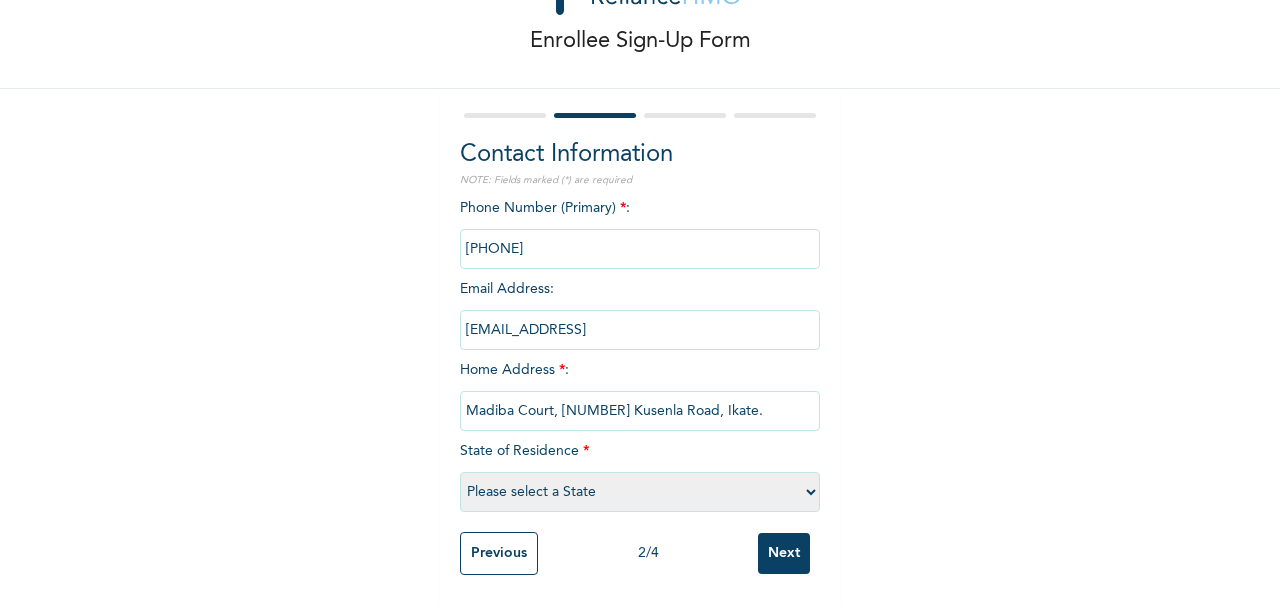 click on "Please select a State Abia Abuja (FCT) Adamawa Akwa Ibom Anambra Bauchi Bayelsa Benue Borno Cross River Delta Ebonyi Edo Ekiti Enugu Gombe Imo Jigawa Kaduna Kano Katsina Kebbi Kogi Kwara Lagos Nasarawa Niger Ogun Ondo Osun Oyo Plateau Rivers Sokoto Taraba Yobe Zamfara" at bounding box center (640, 492) 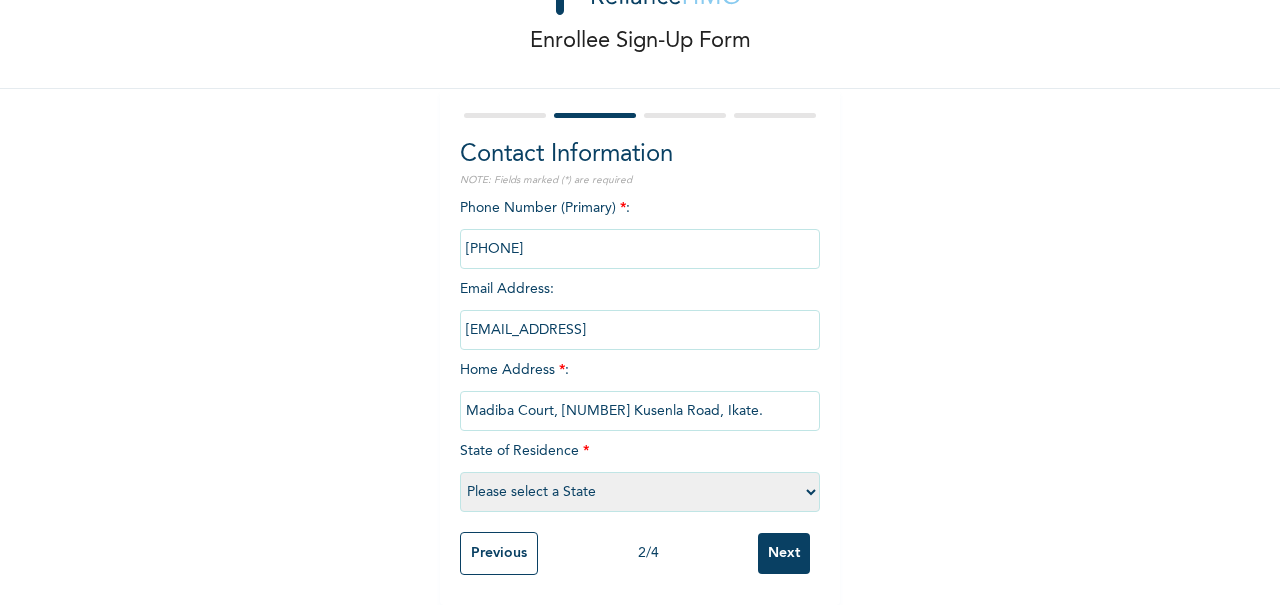 select on "25" 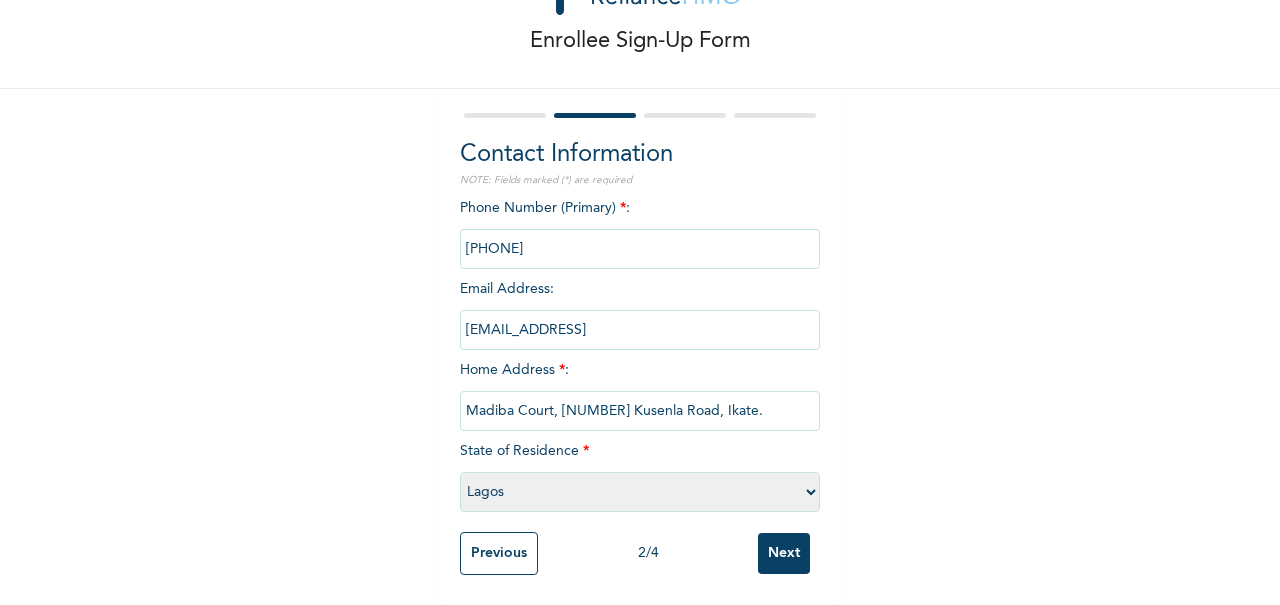 click on "Please select a State Abia Abuja (FCT) Adamawa Akwa Ibom Anambra Bauchi Bayelsa Benue Borno Cross River Delta Ebonyi Edo Ekiti Enugu Gombe Imo Jigawa Kaduna Kano Katsina Kebbi Kogi Kwara Lagos Nasarawa Niger Ogun Ondo Osun Oyo Plateau Rivers Sokoto Taraba Yobe Zamfara" at bounding box center [640, 492] 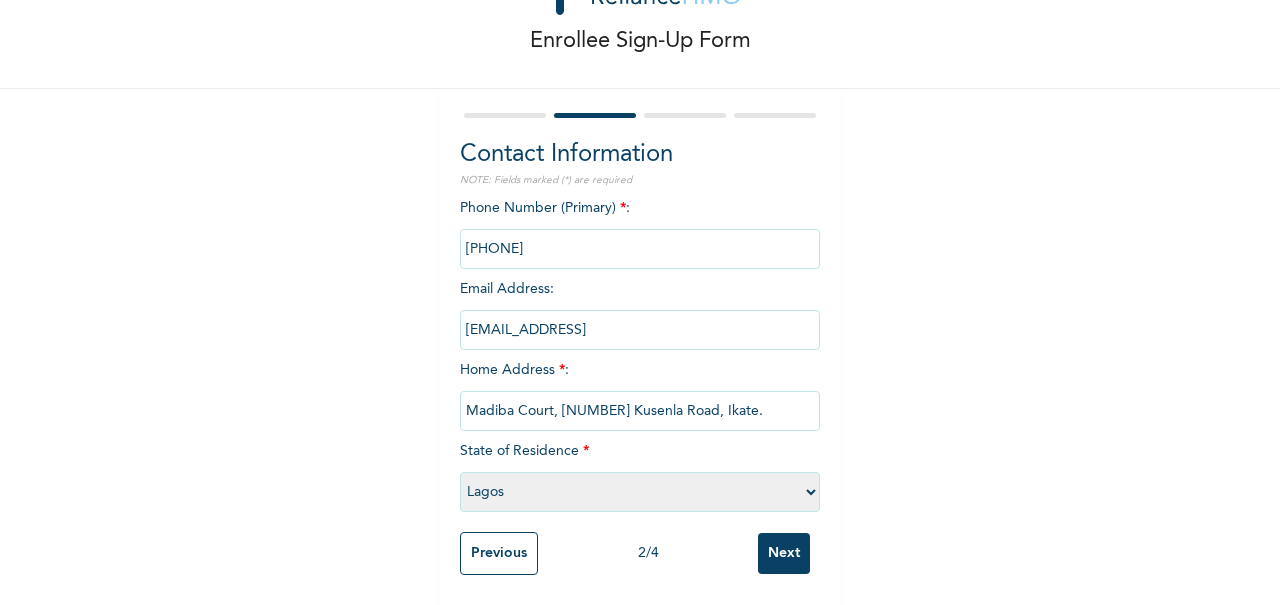 click on "Next" at bounding box center (784, 553) 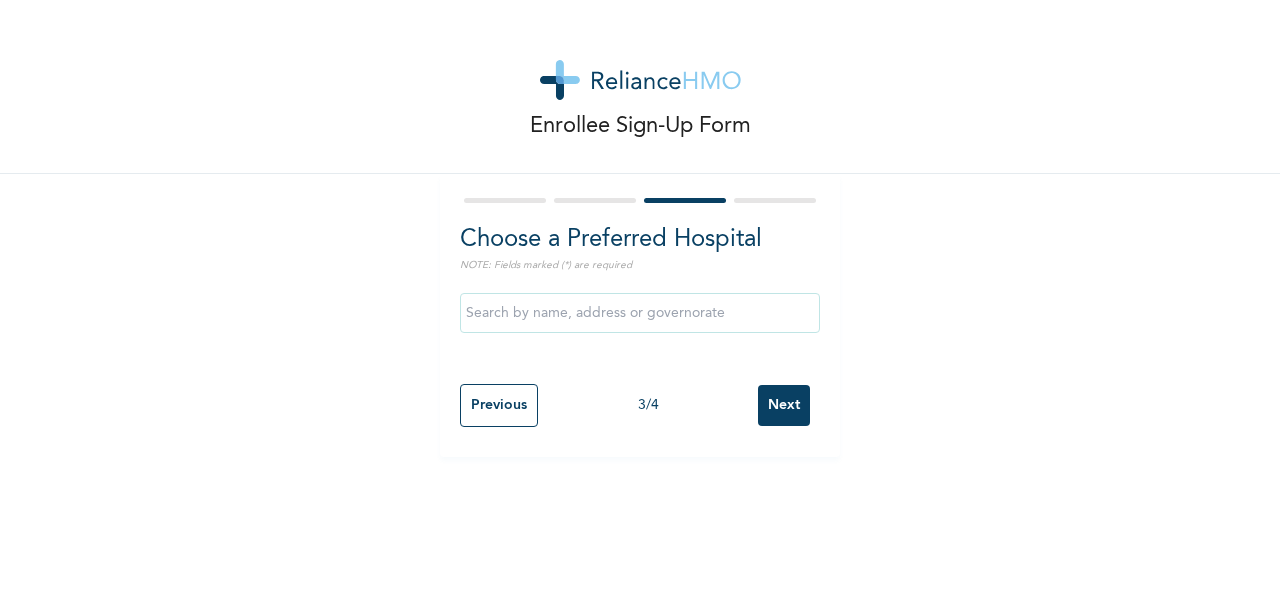 click on "Next" at bounding box center [784, 405] 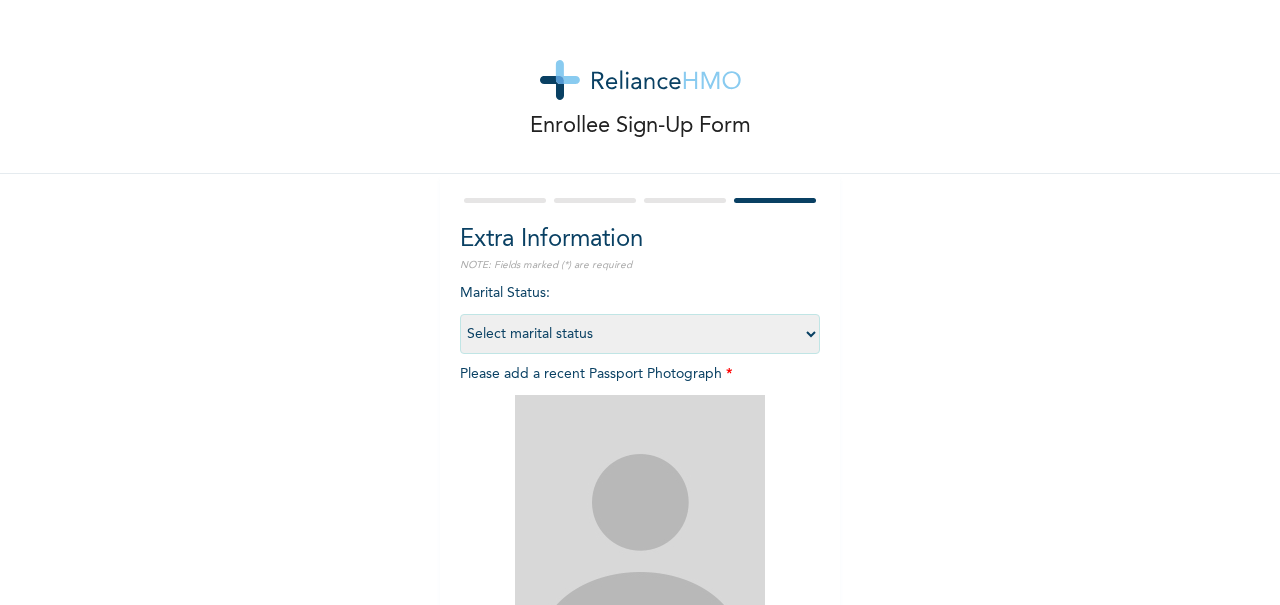 click on "Select marital status Single Married Divorced Widow/Widower" at bounding box center [640, 334] 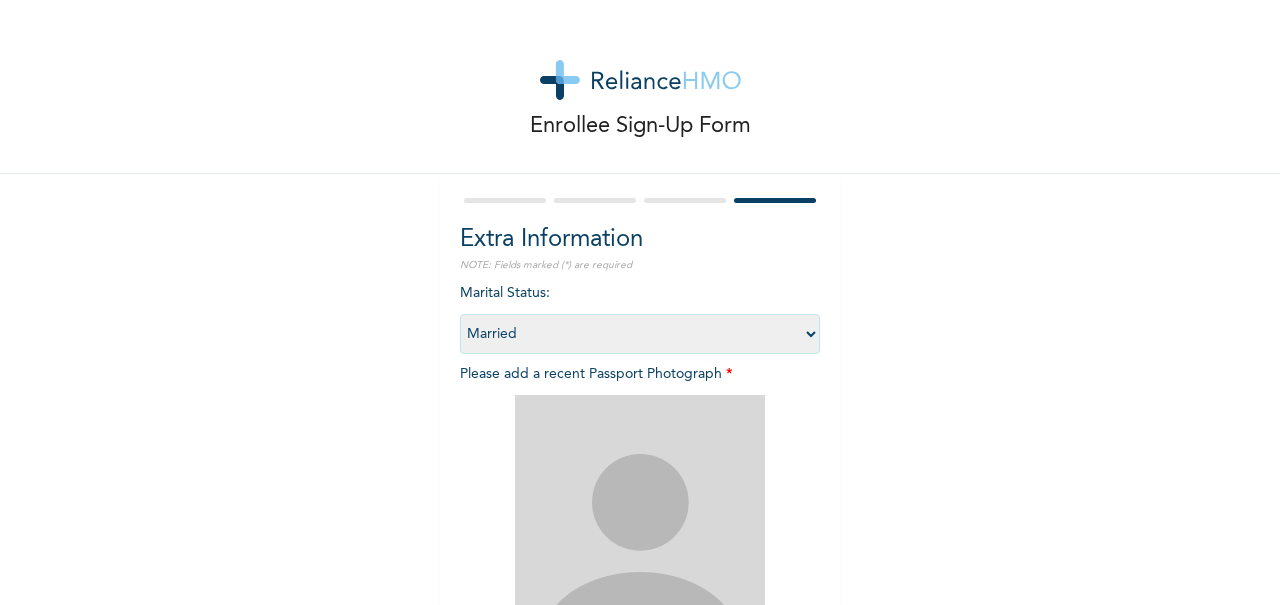 click on "Select marital status Single Married Divorced Widow/Widower" at bounding box center (640, 334) 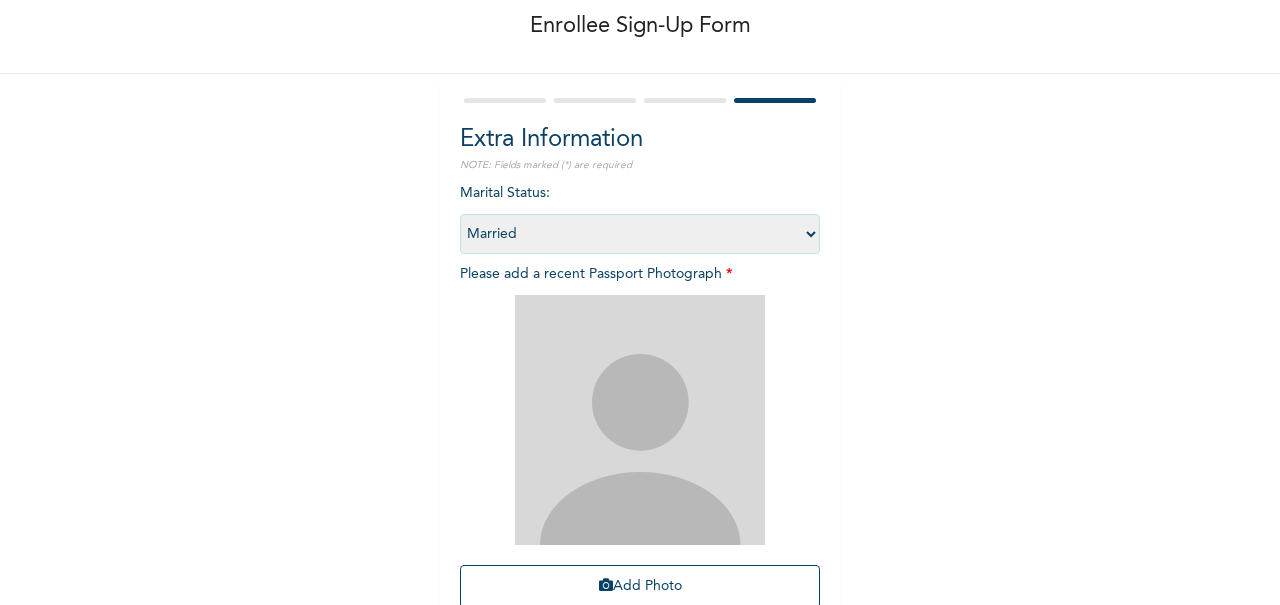 scroll, scrollTop: 200, scrollLeft: 0, axis: vertical 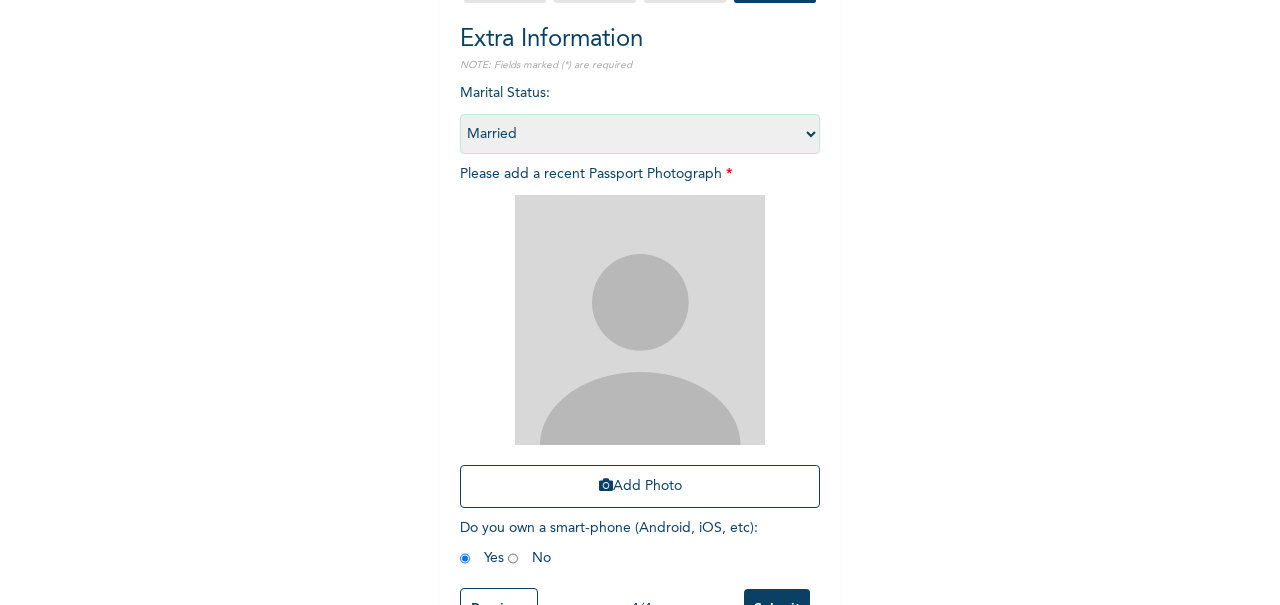 click at bounding box center (606, 485) 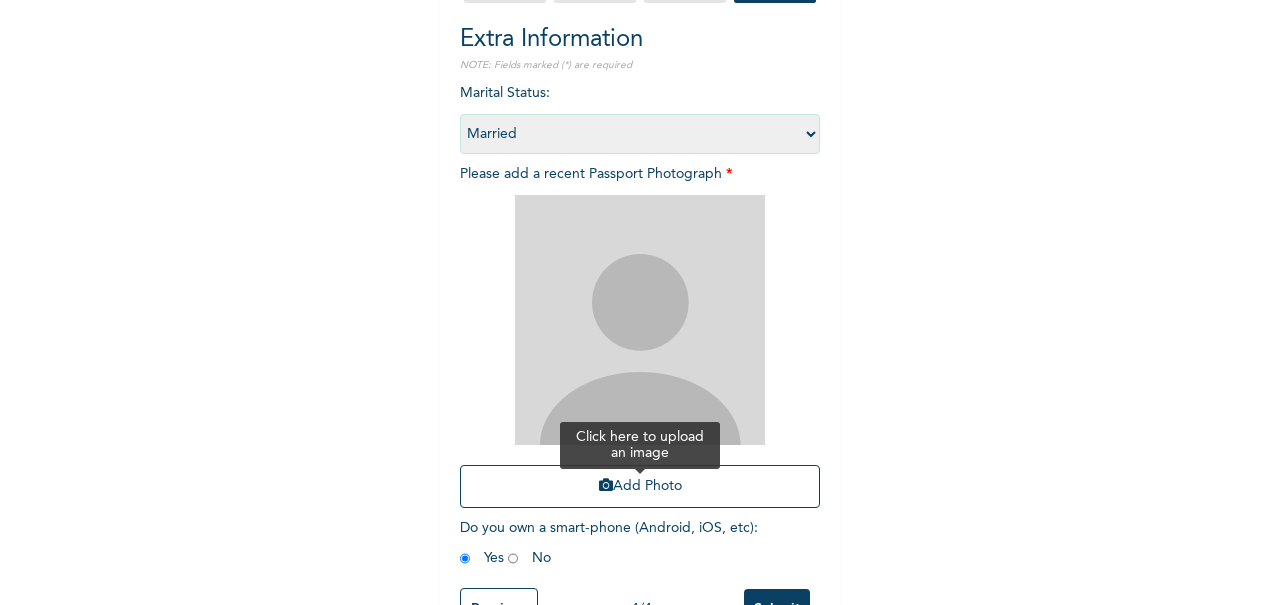 click on "Add Photo" at bounding box center (640, 486) 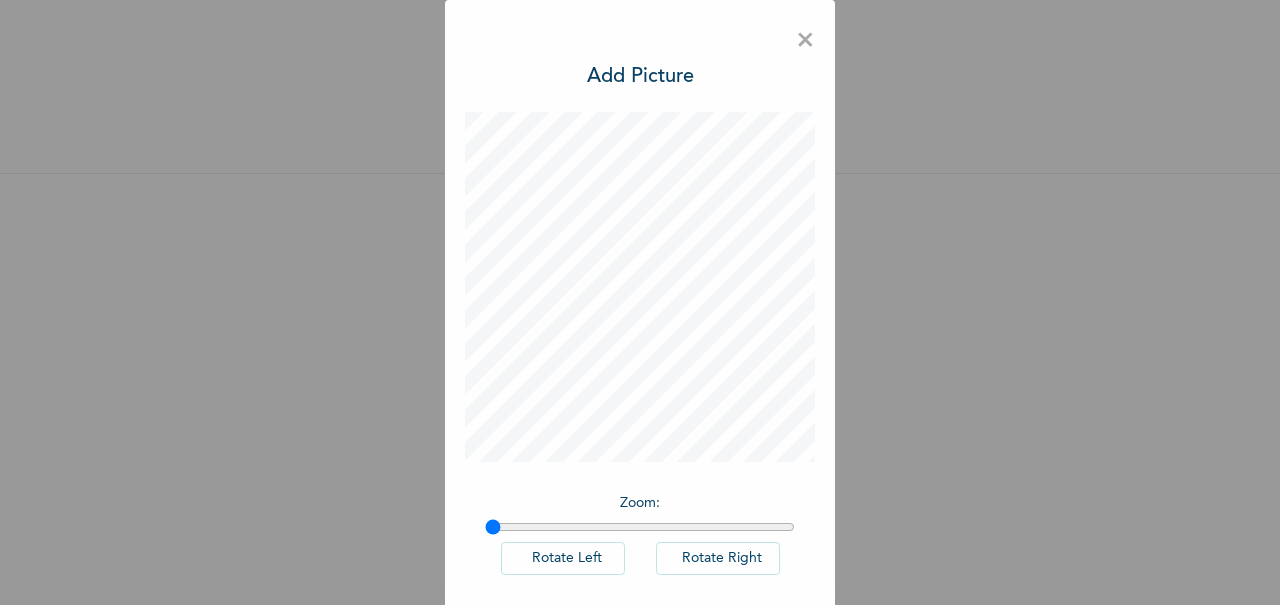 scroll, scrollTop: 2, scrollLeft: 0, axis: vertical 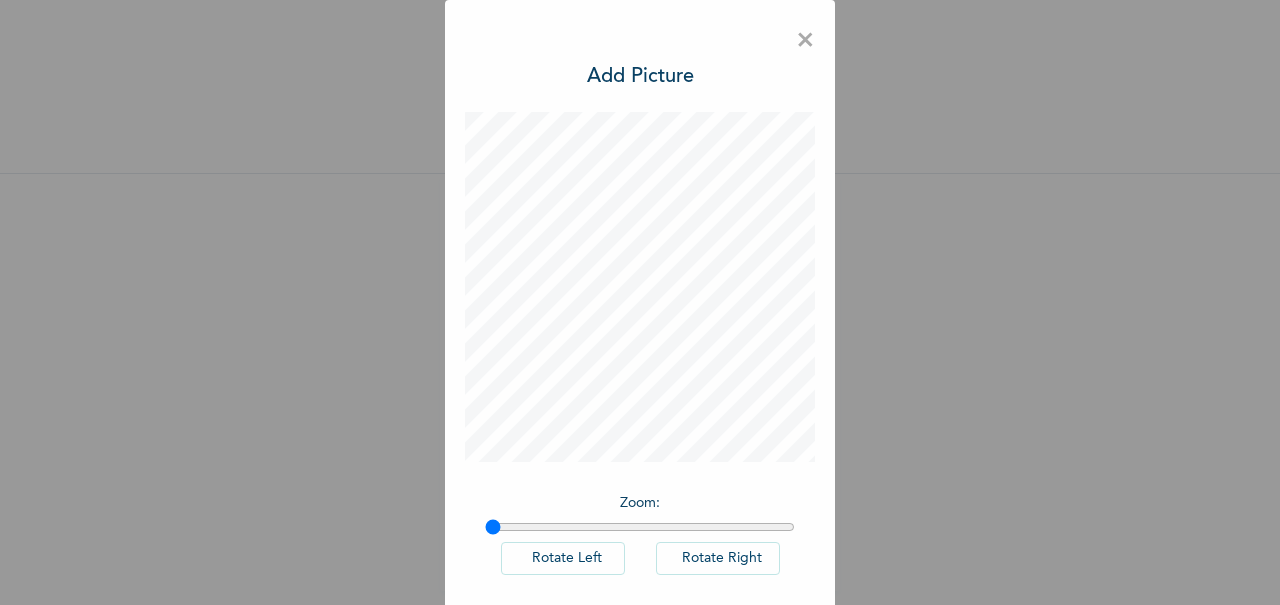 click on "Add Picture" at bounding box center (640, 77) 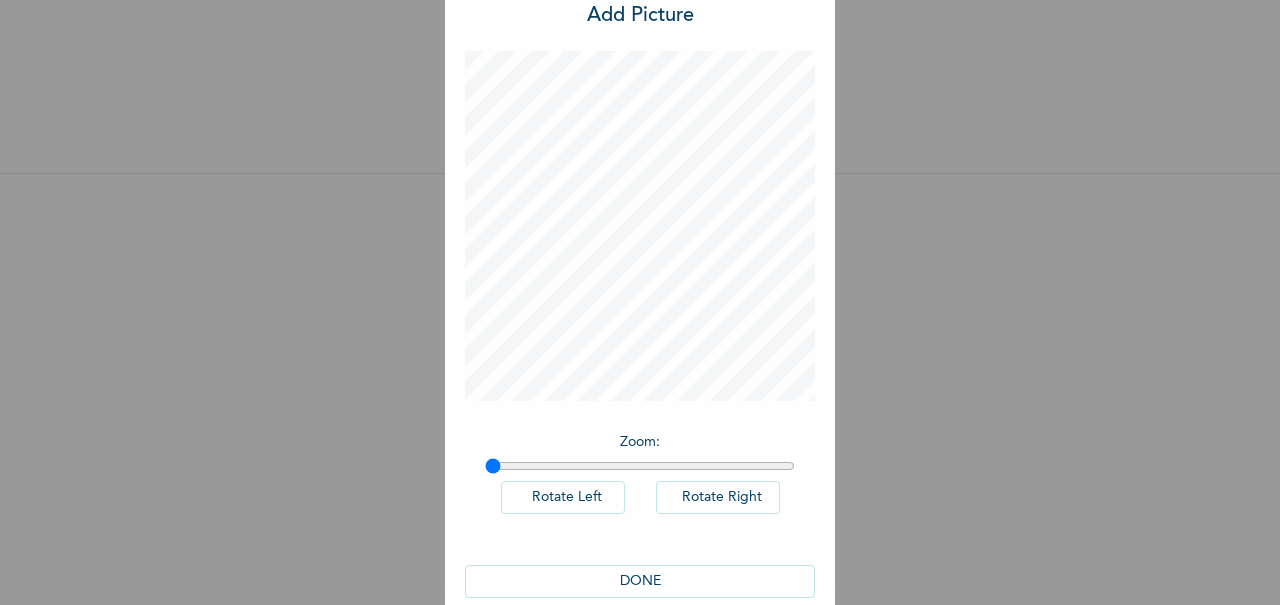 scroll, scrollTop: 92, scrollLeft: 0, axis: vertical 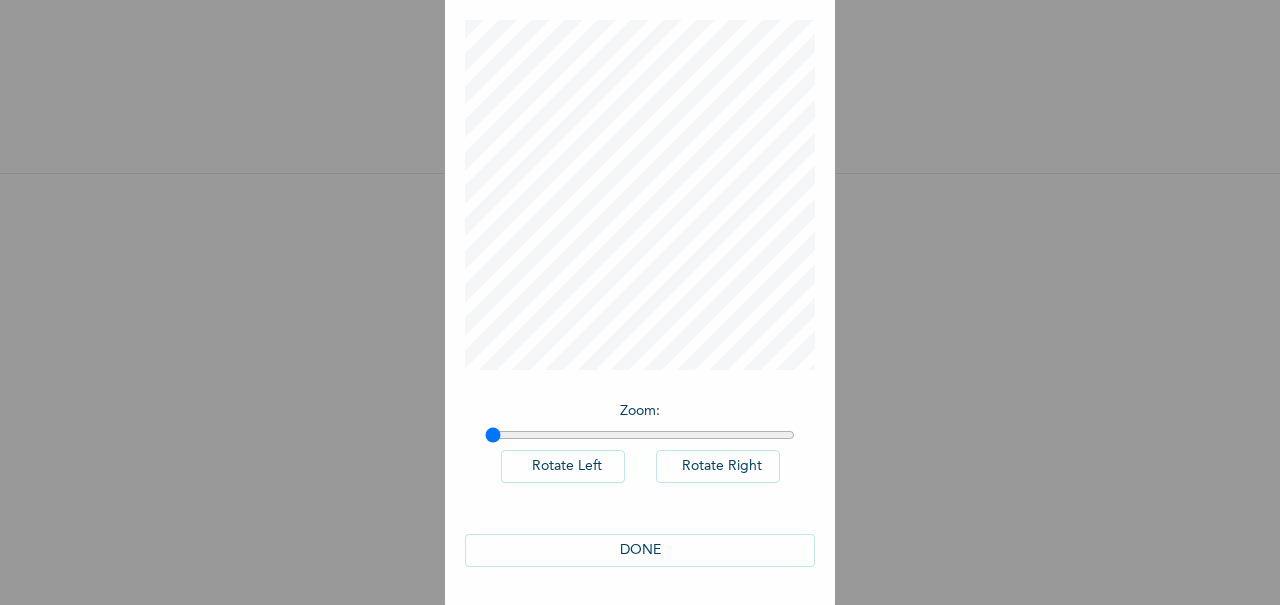 drag, startPoint x: 484, startPoint y: 434, endPoint x: 446, endPoint y: 433, distance: 38.013157 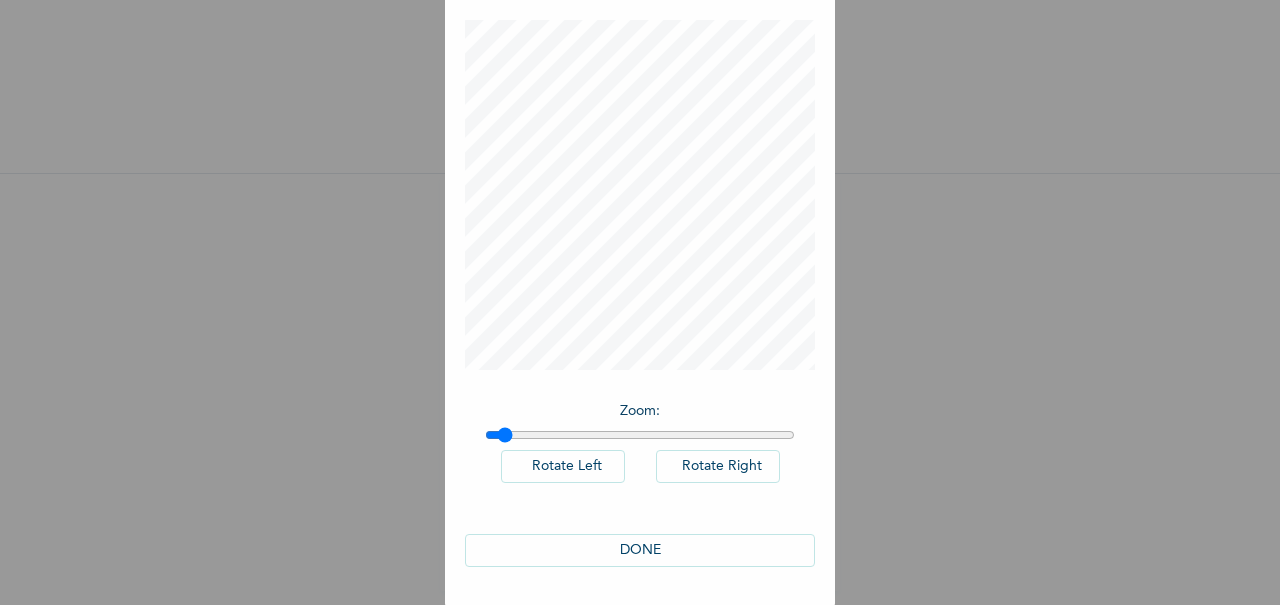 type on "1" 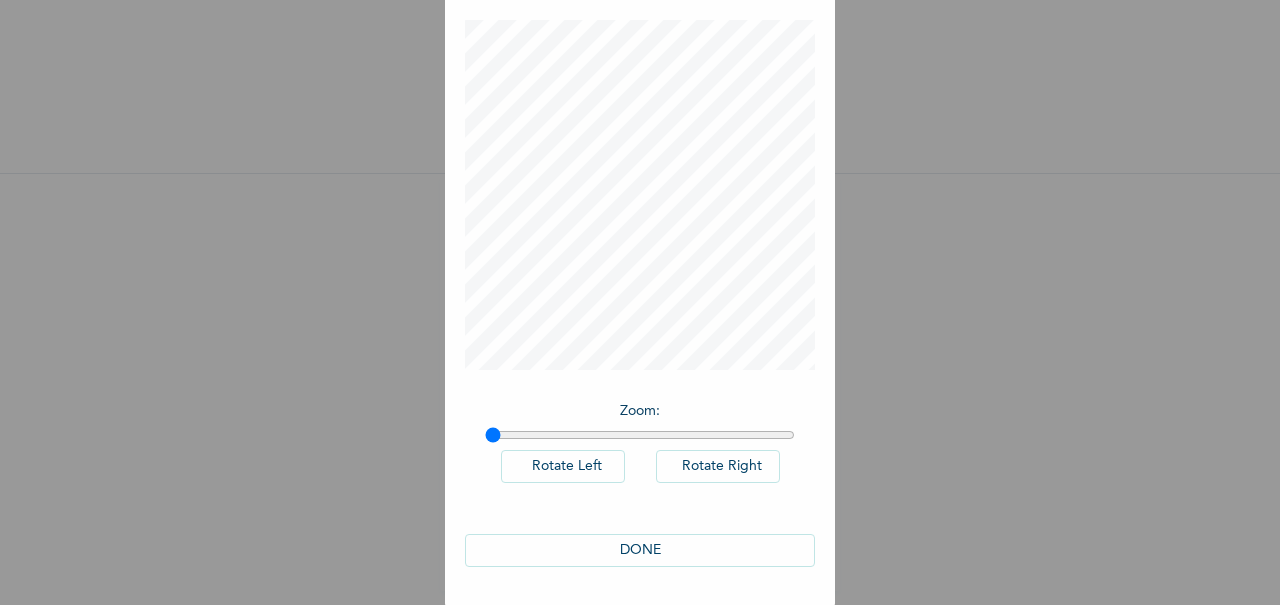 drag, startPoint x: 486, startPoint y: 433, endPoint x: 384, endPoint y: 441, distance: 102.31325 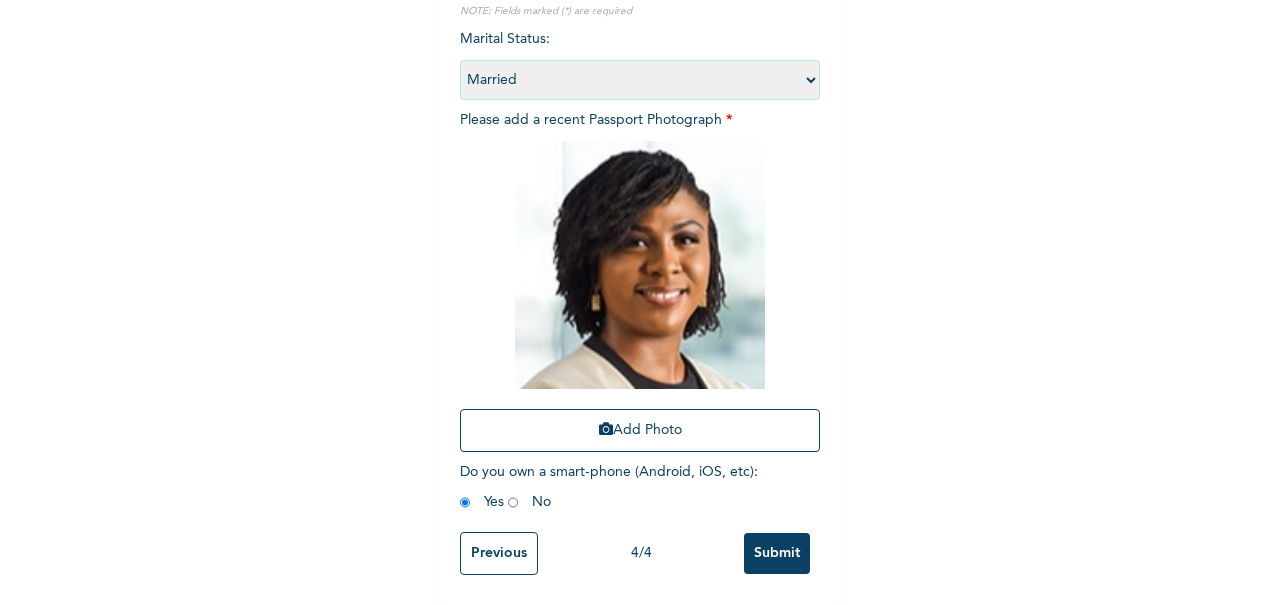 scroll, scrollTop: 71, scrollLeft: 0, axis: vertical 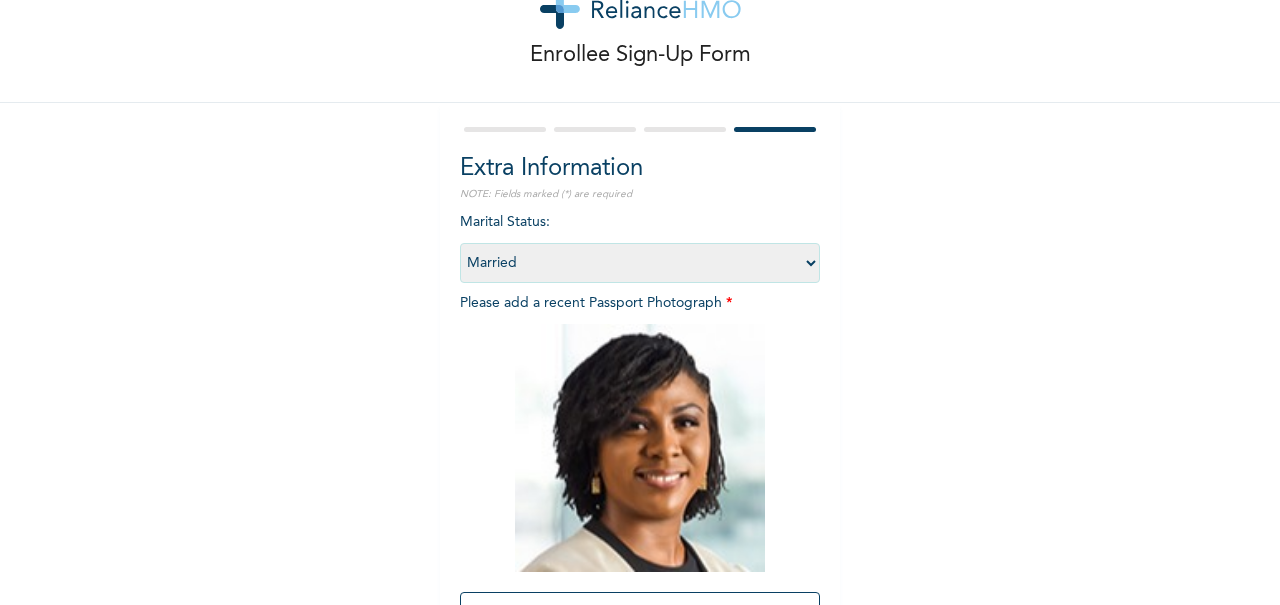 click at bounding box center (685, 129) 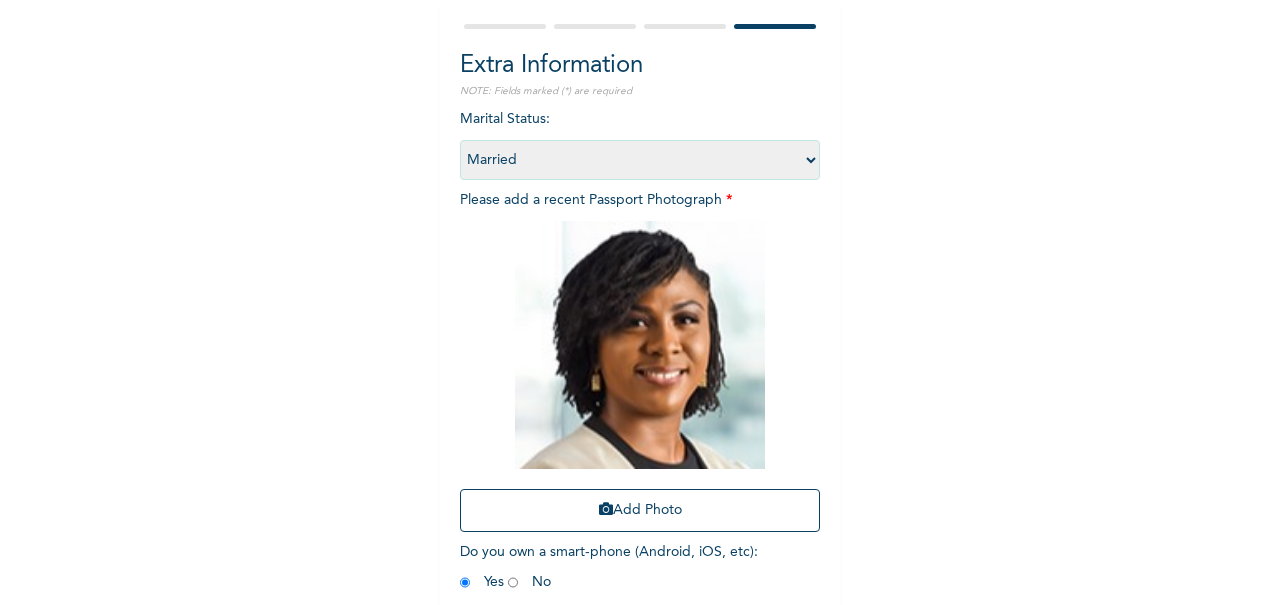 scroll, scrollTop: 271, scrollLeft: 0, axis: vertical 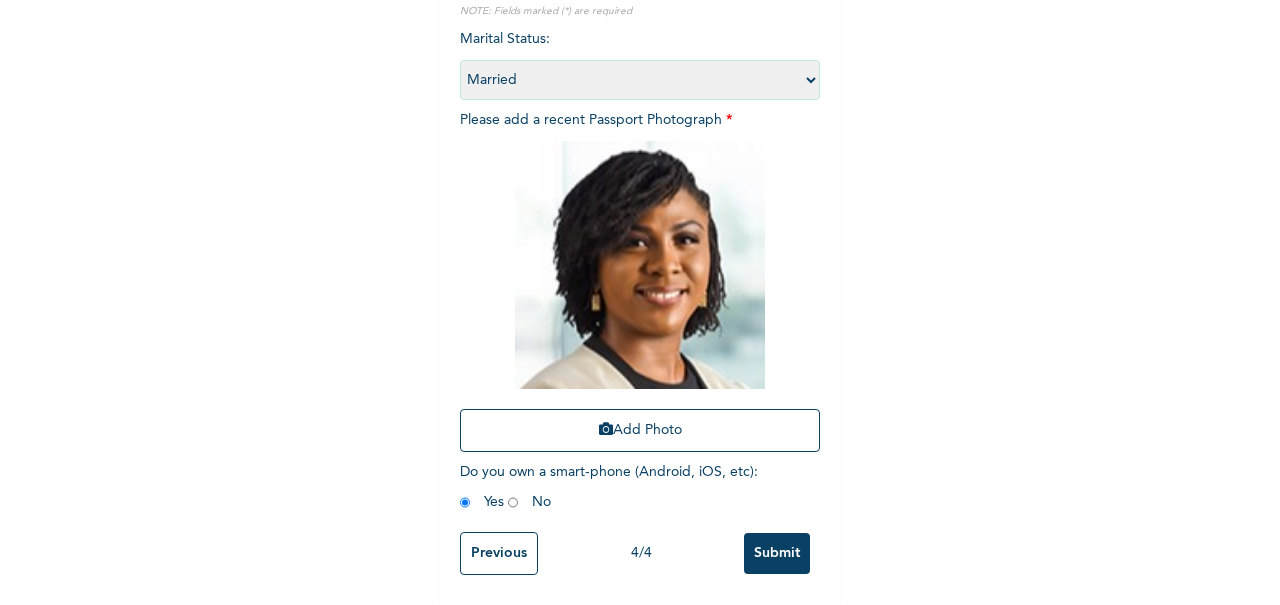 click on "Previous" at bounding box center (499, 553) 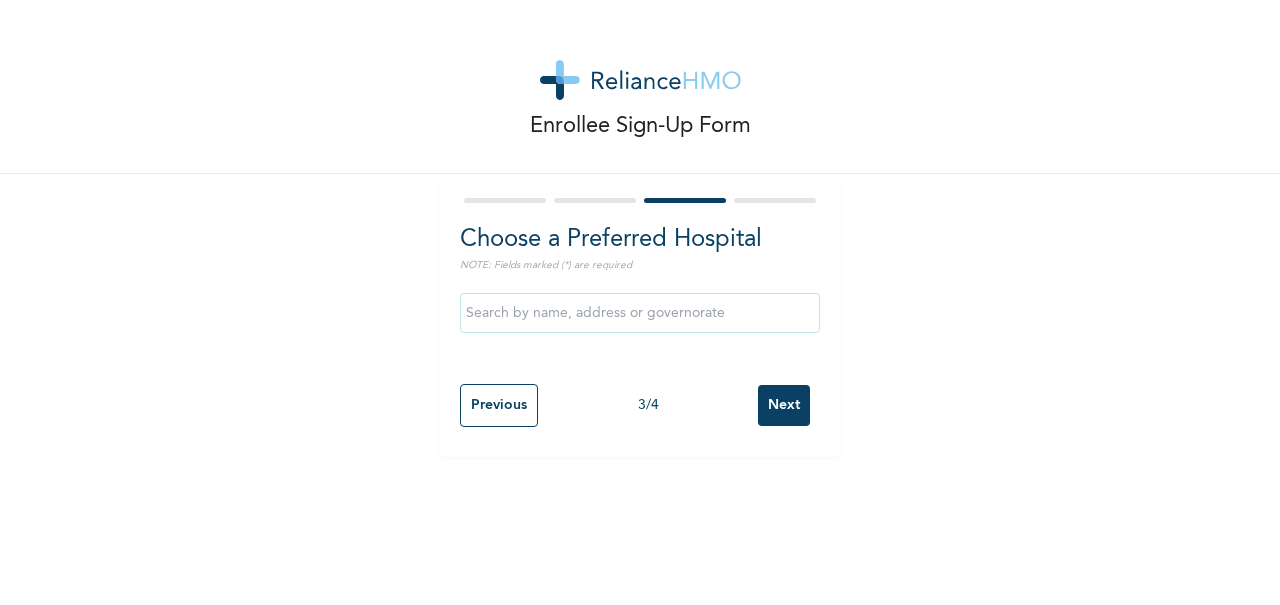 scroll, scrollTop: 0, scrollLeft: 0, axis: both 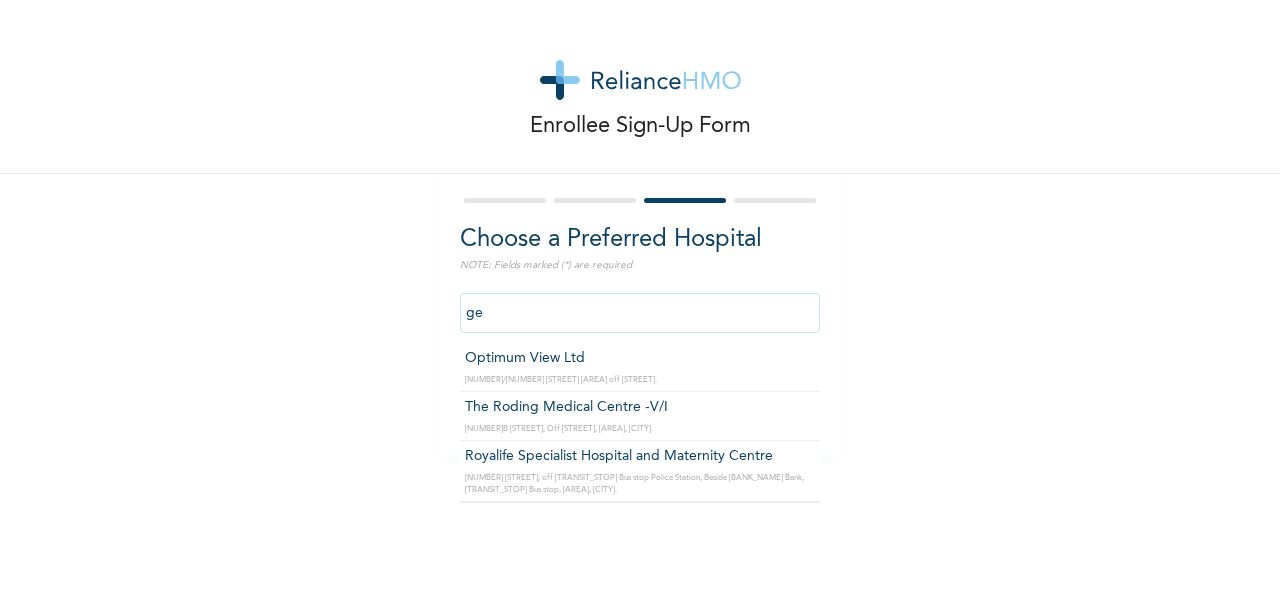 type on "g" 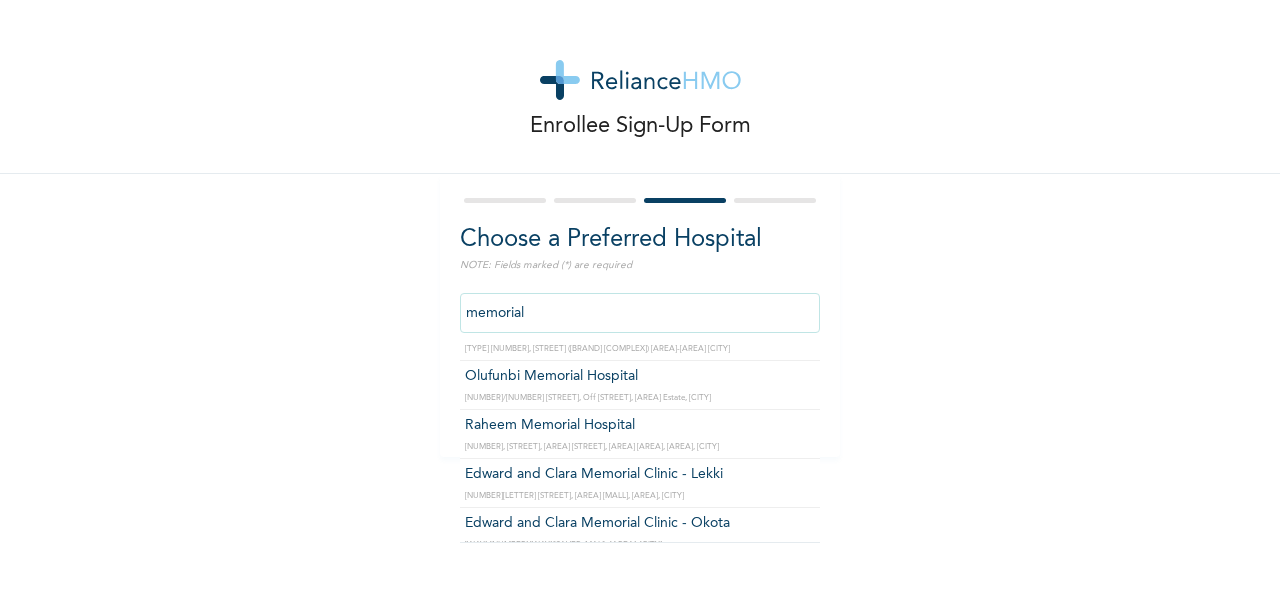 scroll, scrollTop: 615, scrollLeft: 0, axis: vertical 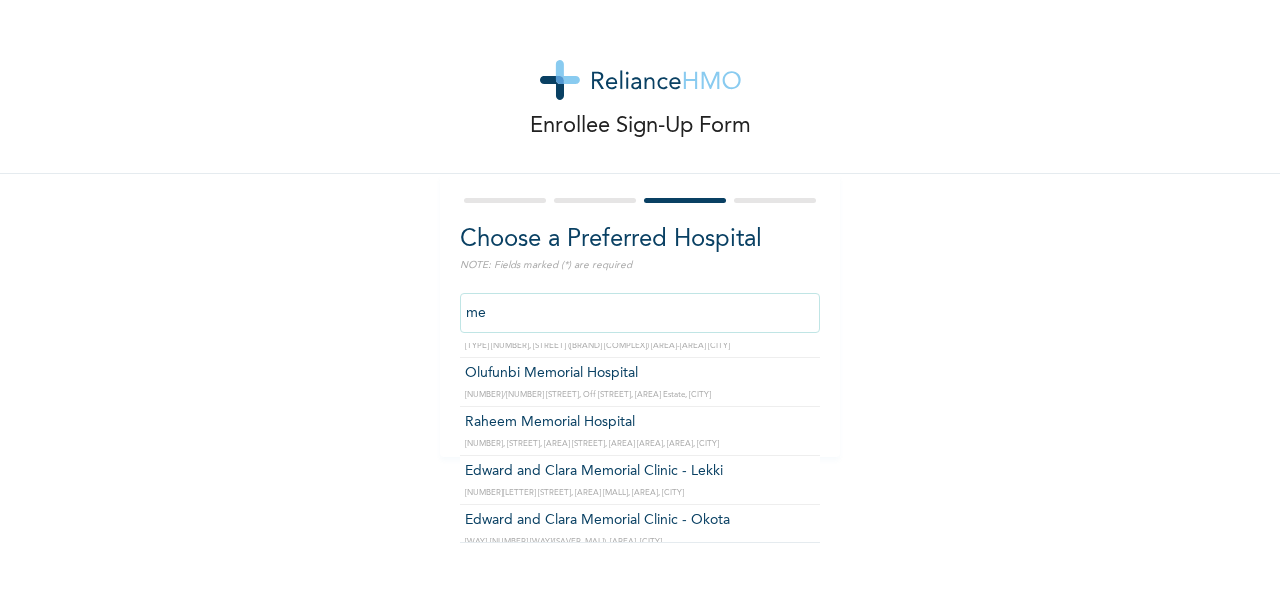 type on "m" 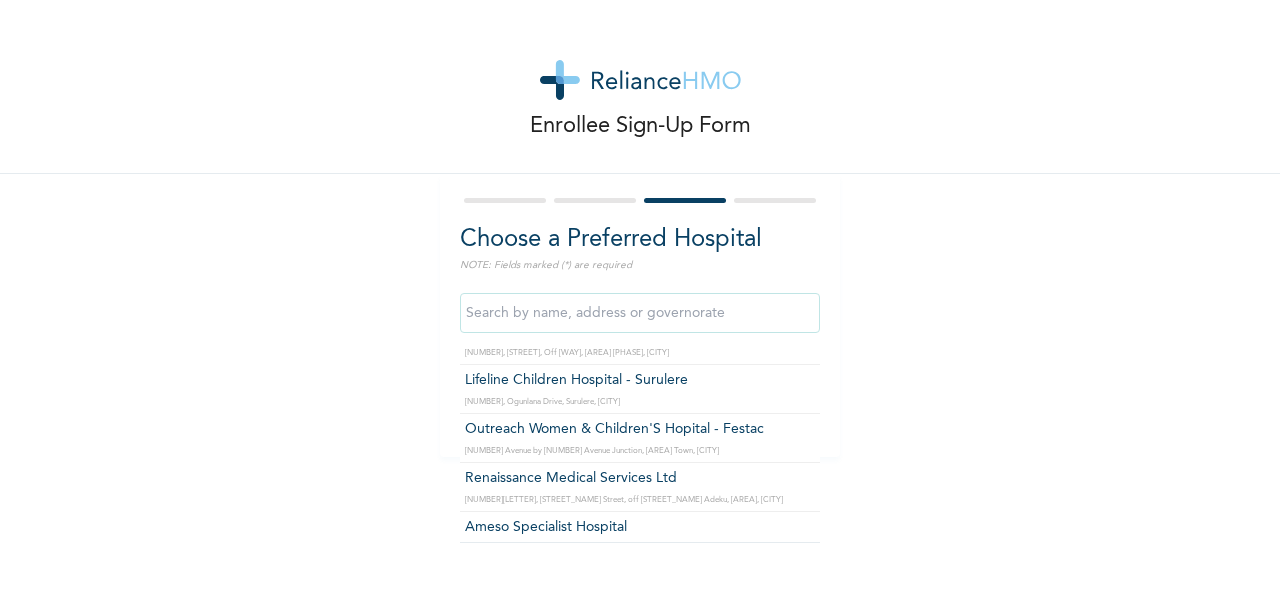 scroll, scrollTop: 56628, scrollLeft: 0, axis: vertical 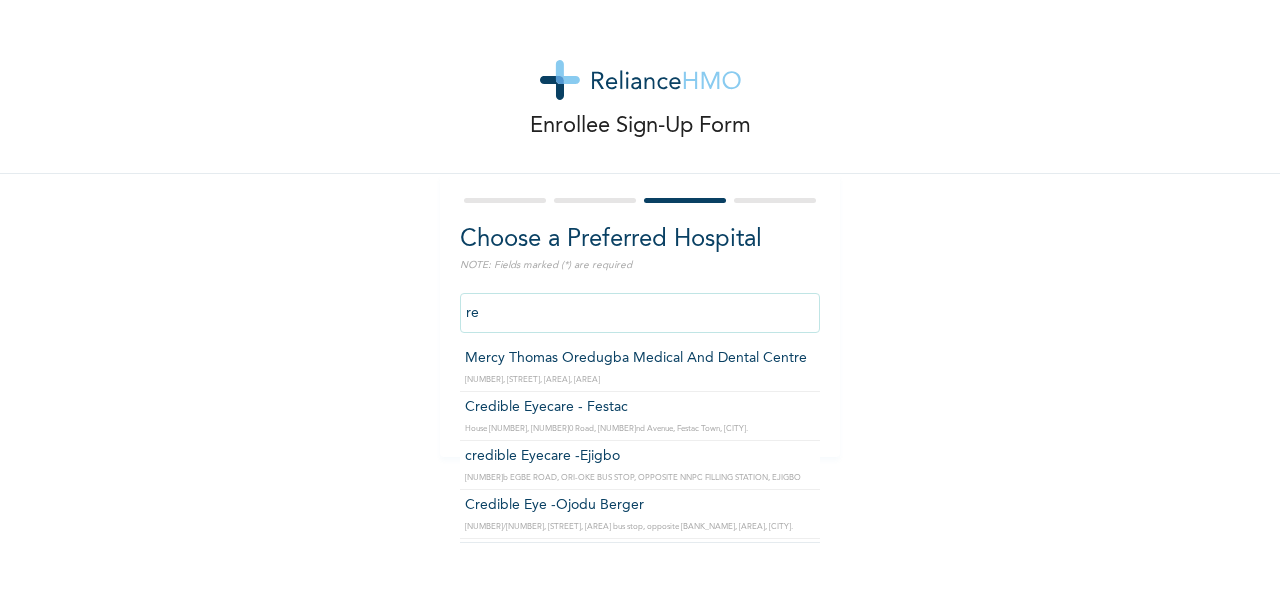 type on "r" 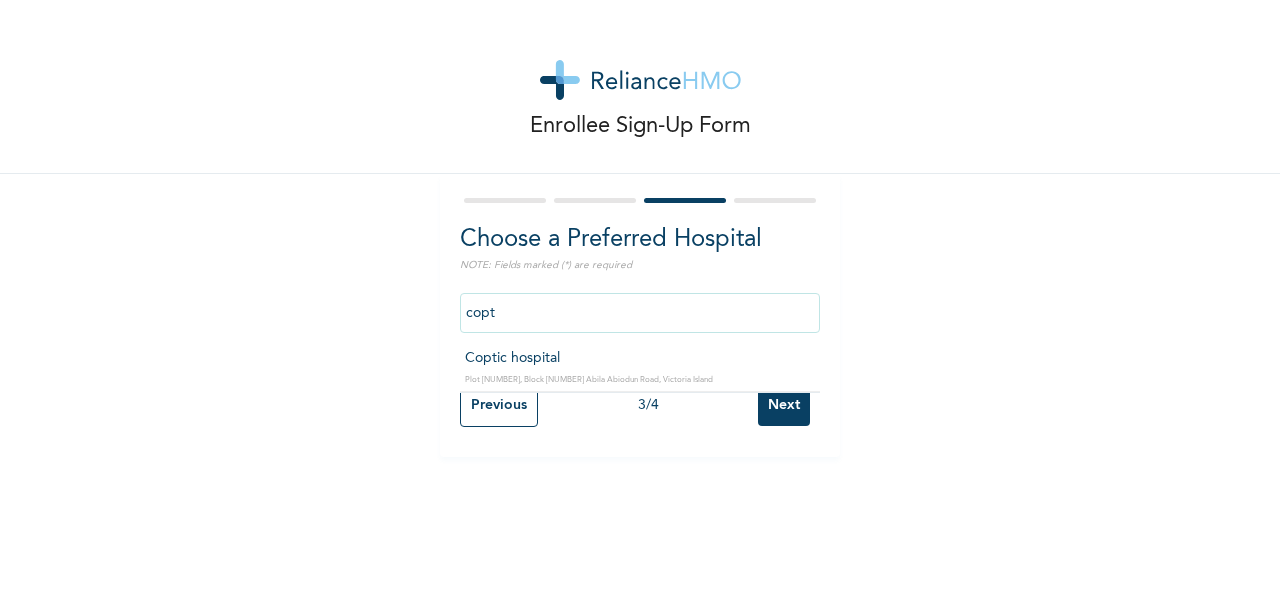 click on "Enrollee Sign-Up Form Choose a Preferred Hospital NOTE: Fields marked (*) are required copt [BRAND_NAME] hospital Plot [NUMBER], Block [NUMBER] [STREET_NAME] [STREET_NAME] Road, [AREA], [CITY] Previous [NUMBER] / [NUMBER] Next" at bounding box center (640, 302) 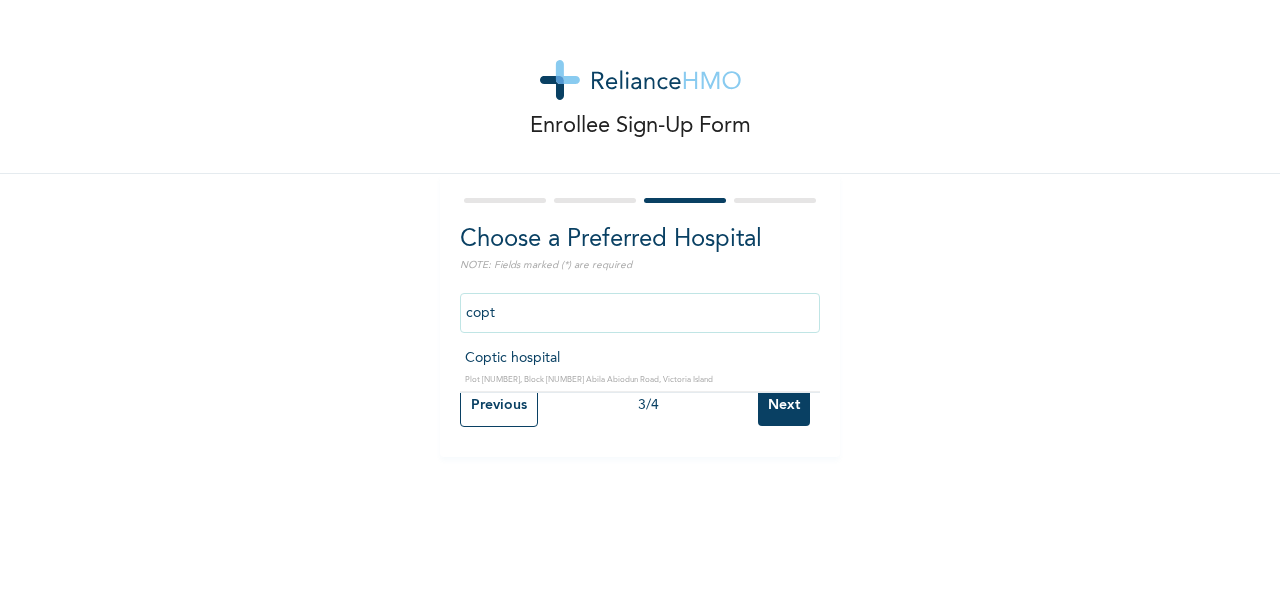 click on "copt" at bounding box center (640, 313) 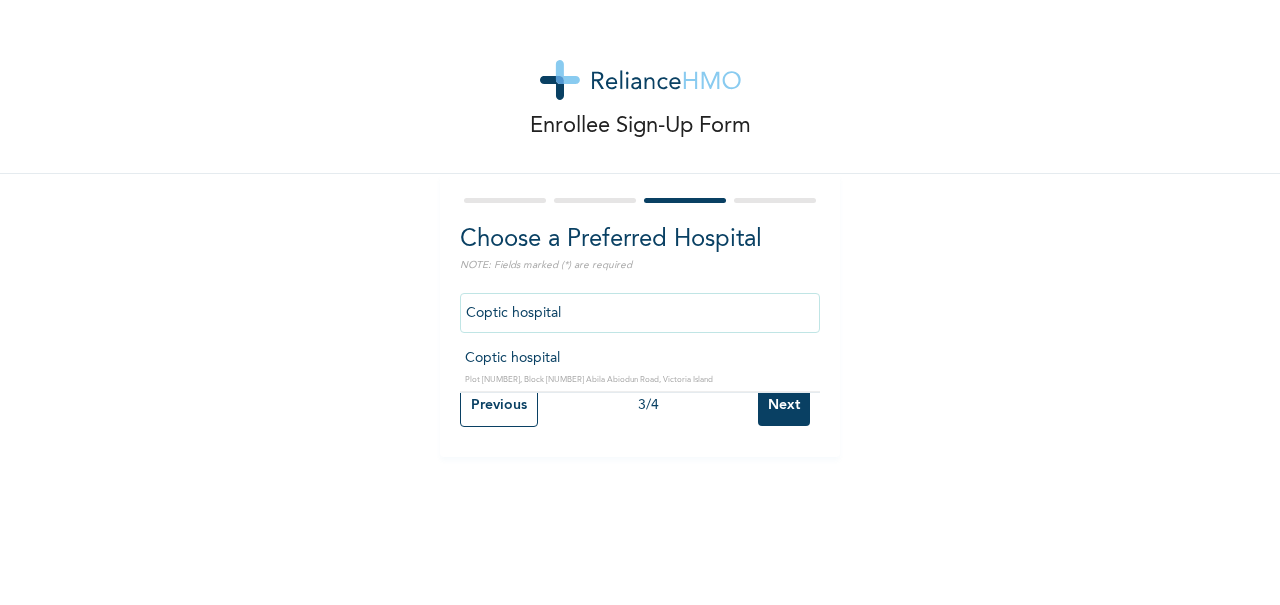 click on "Coptic hospital" at bounding box center (640, 313) 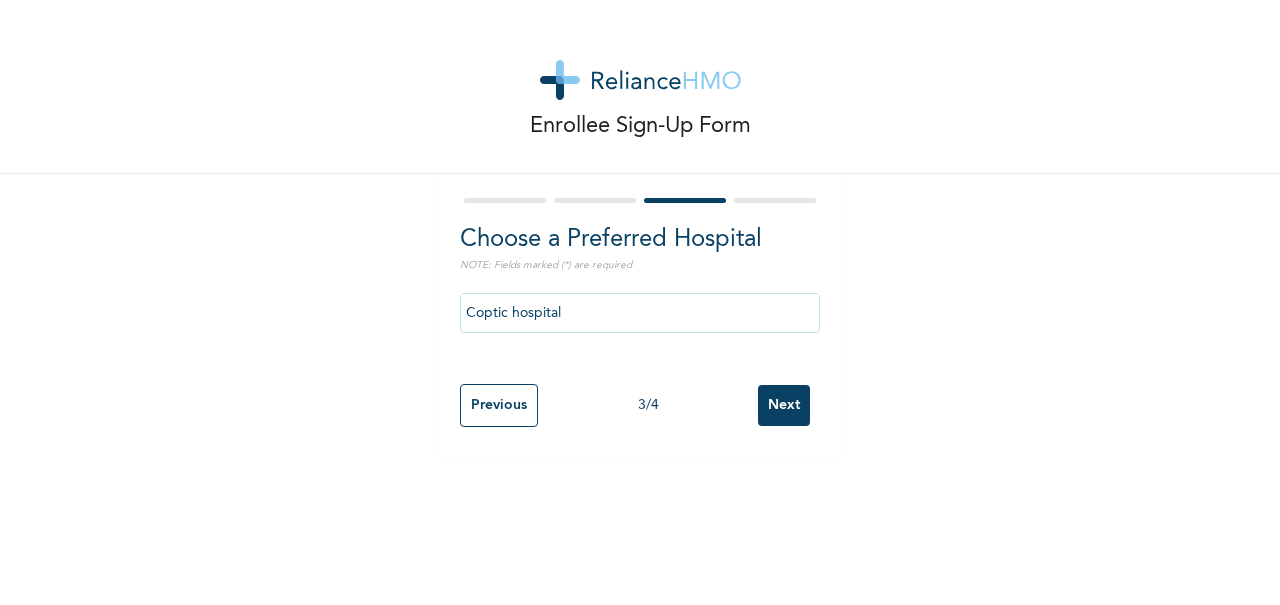 click on "Next" at bounding box center [784, 405] 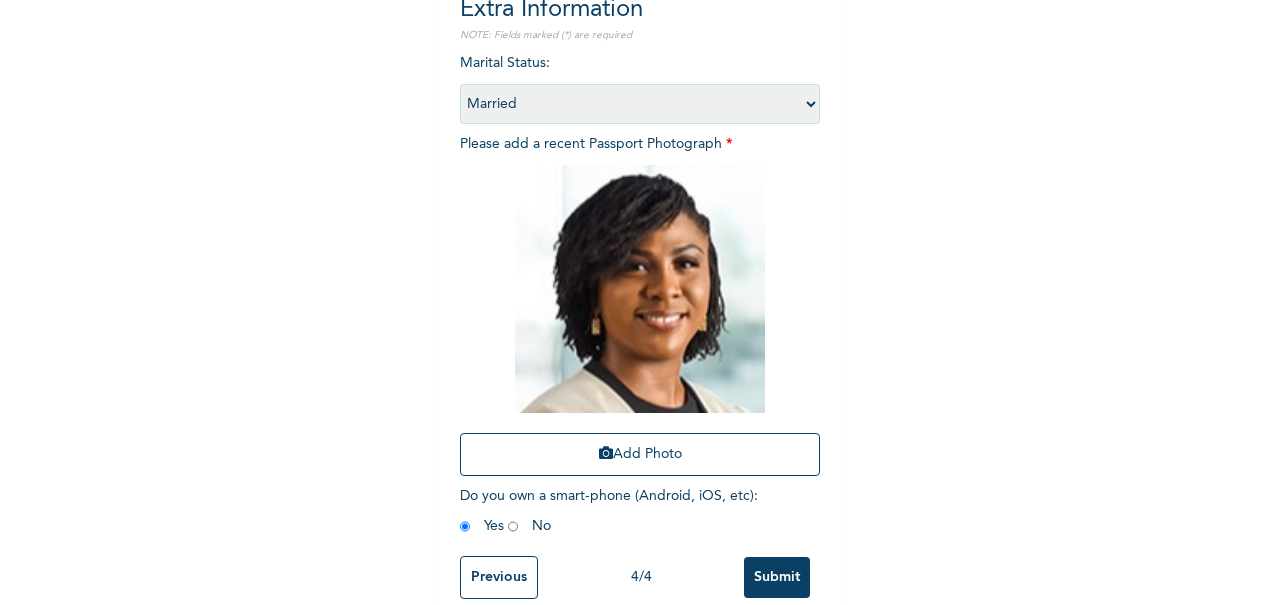 scroll, scrollTop: 271, scrollLeft: 0, axis: vertical 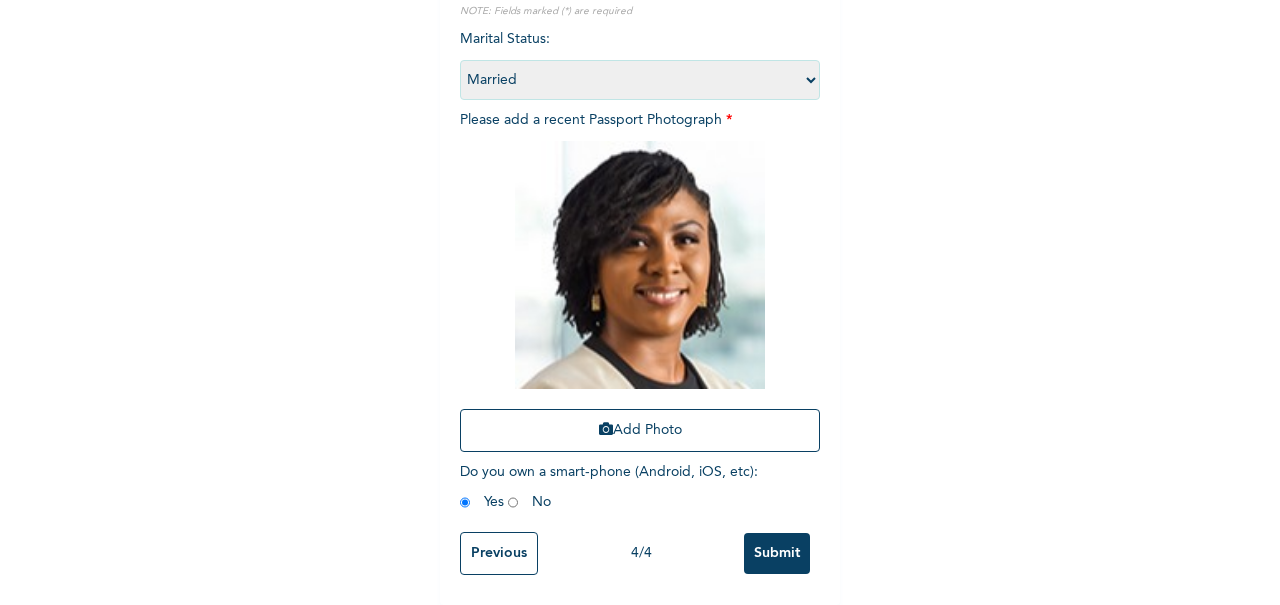click on "Submit" at bounding box center (777, 553) 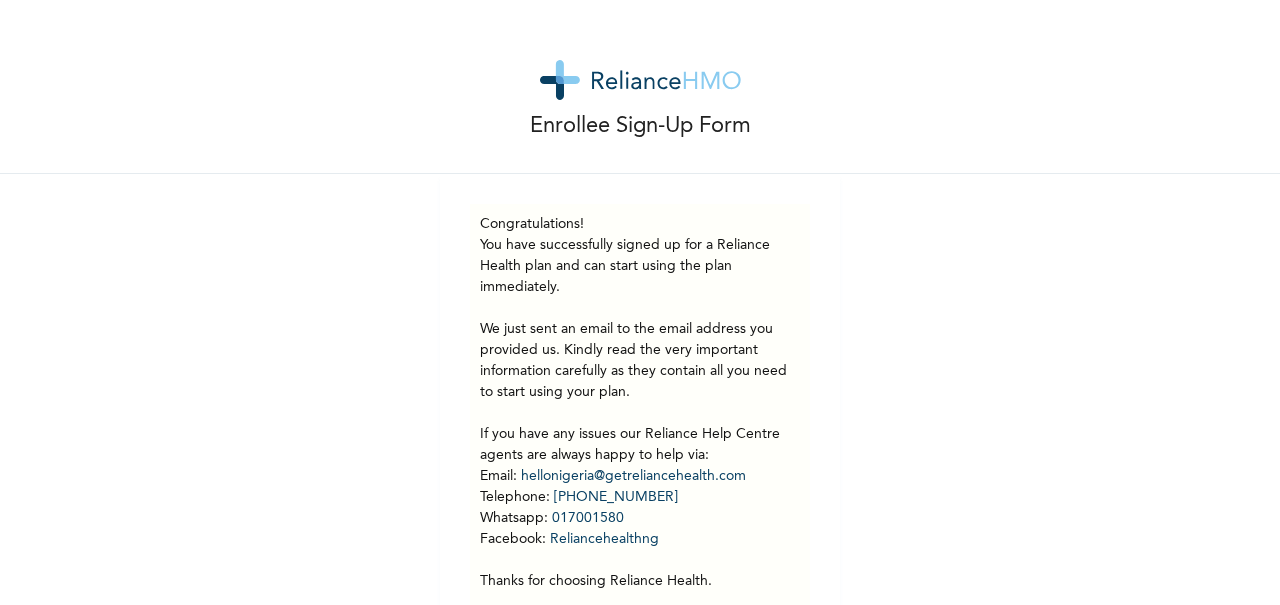 scroll, scrollTop: 84, scrollLeft: 0, axis: vertical 